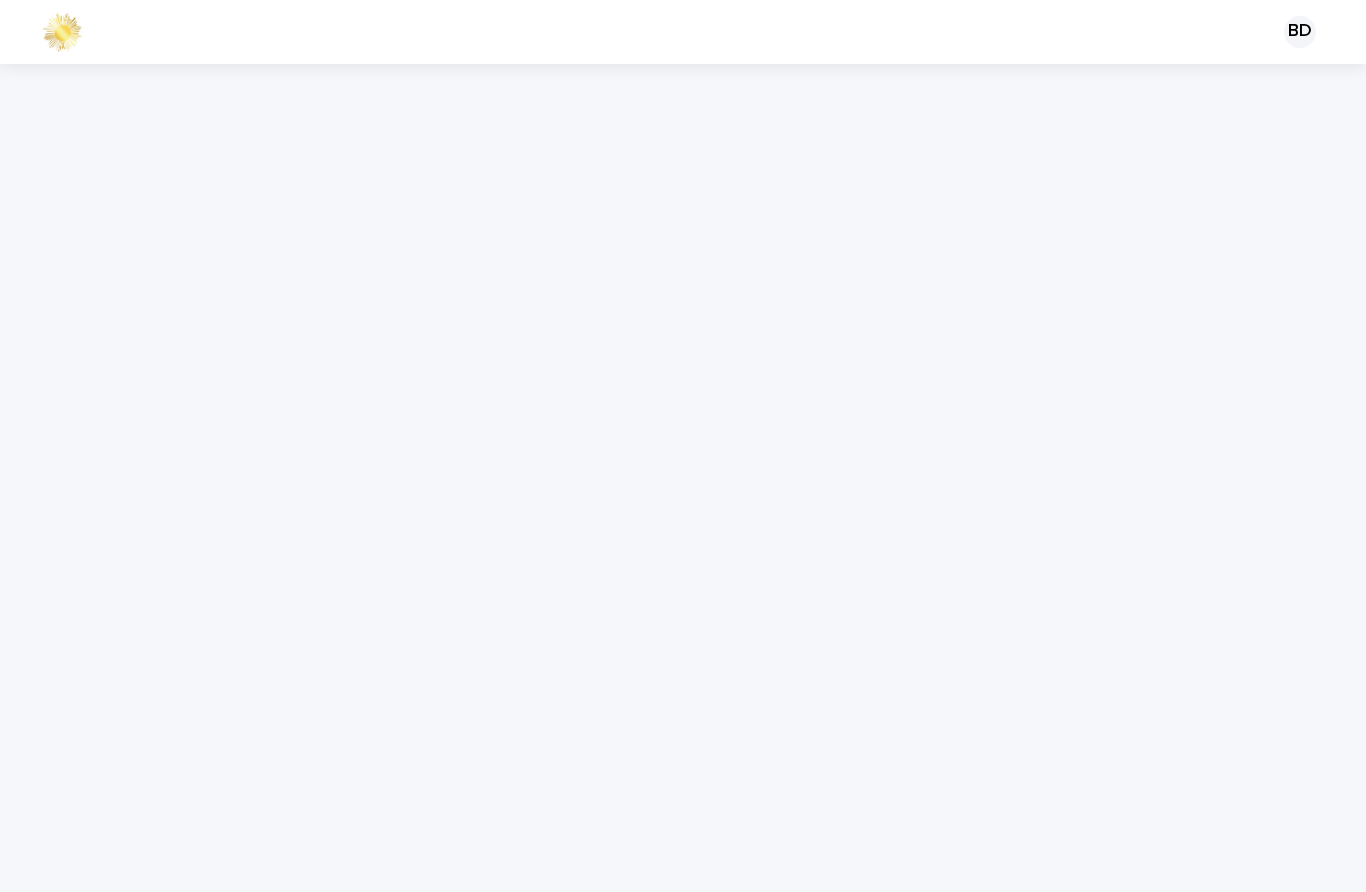 scroll, scrollTop: 0, scrollLeft: 0, axis: both 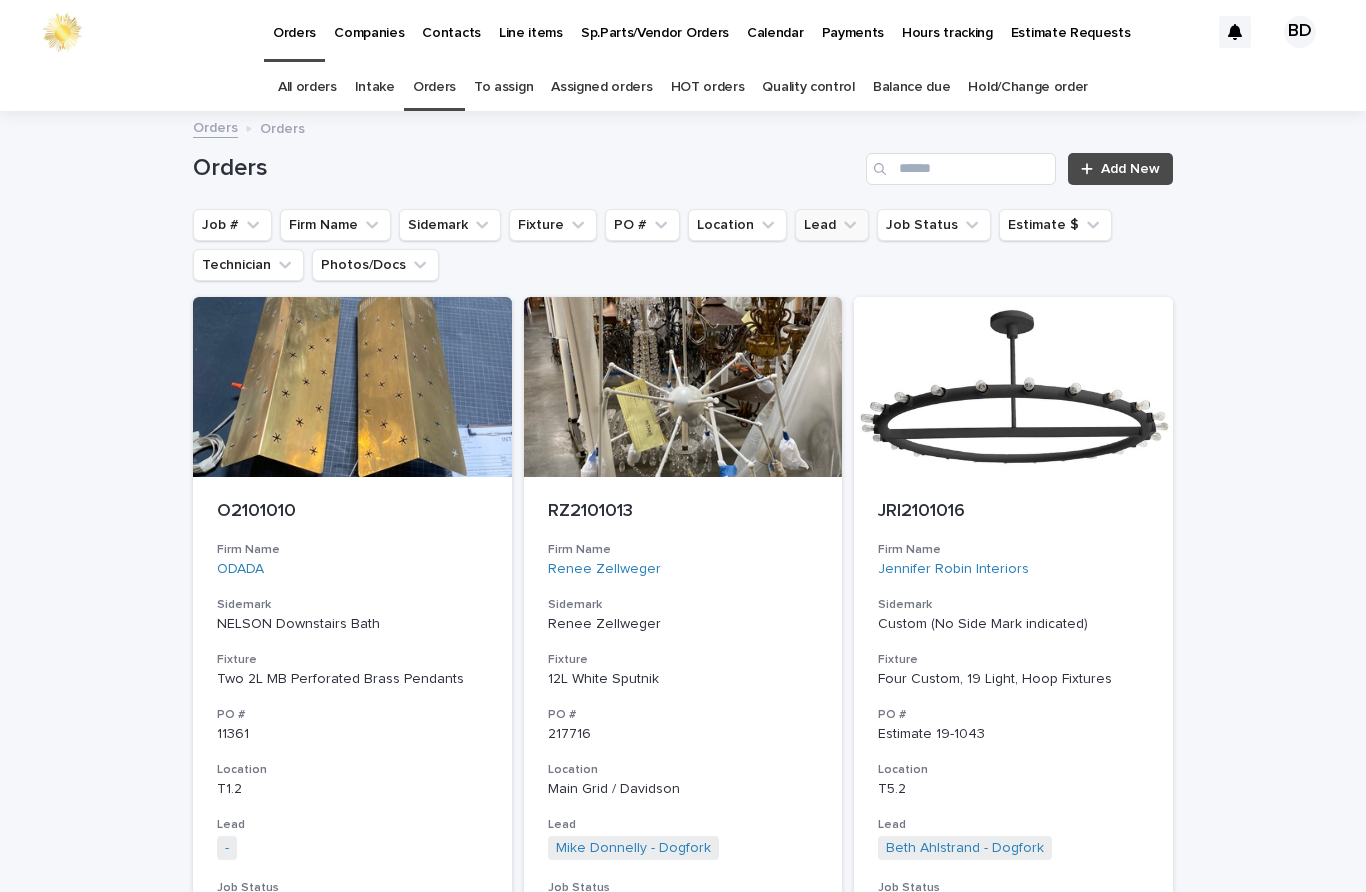 click on "Lead" at bounding box center [832, 225] 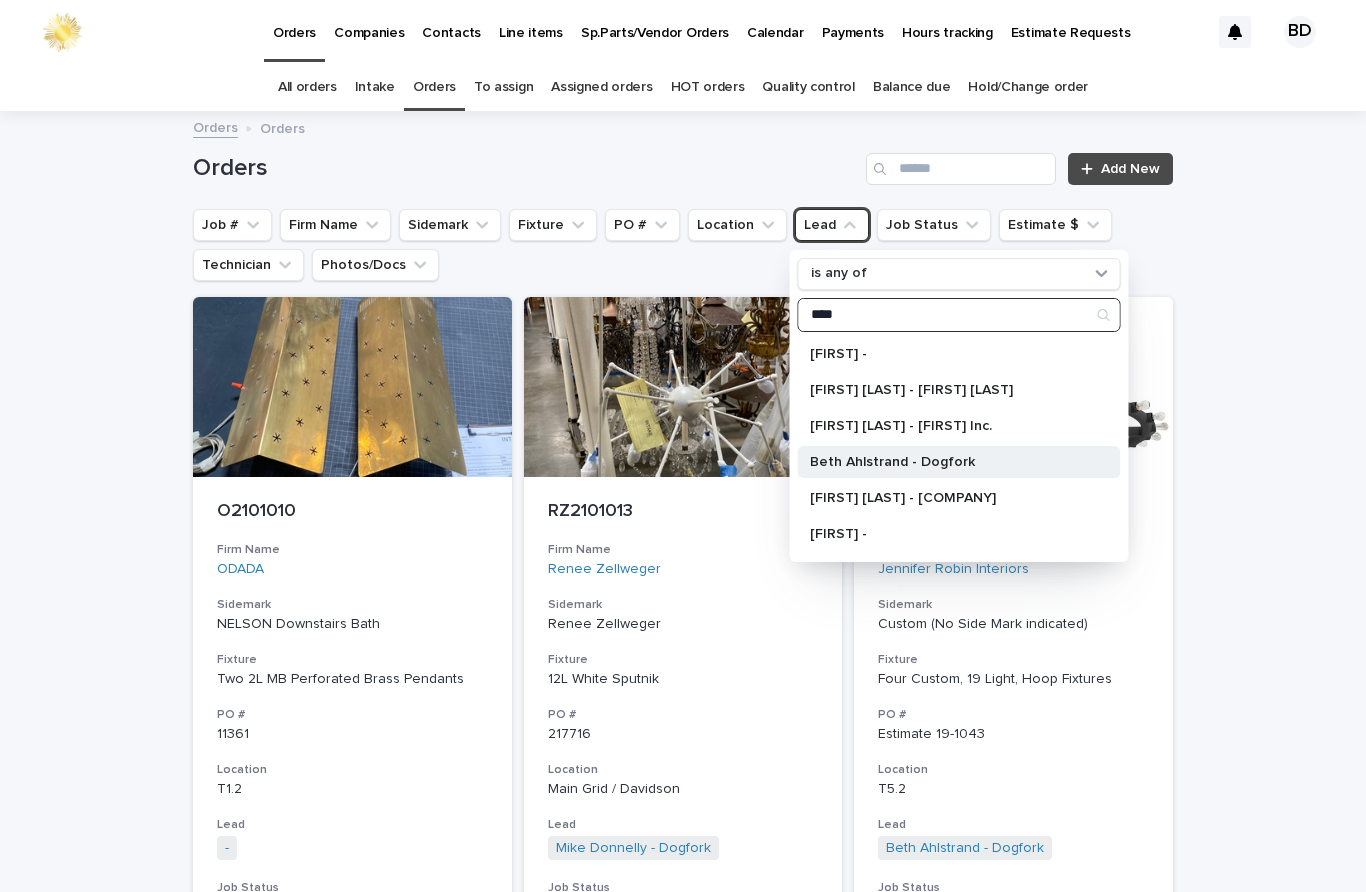 type on "****" 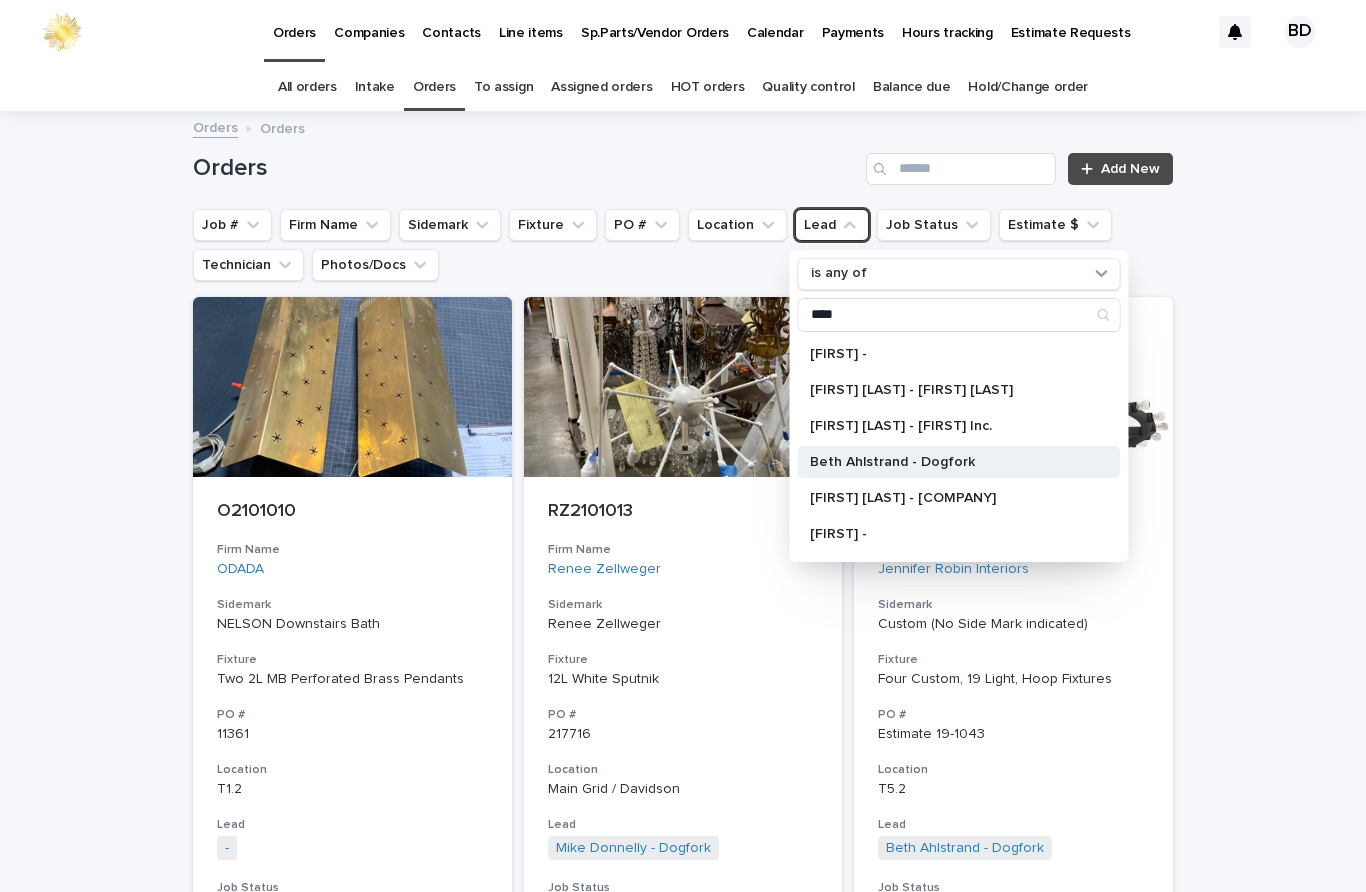 click on "Beth Ahlstrand - Dogfork" at bounding box center (959, 462) 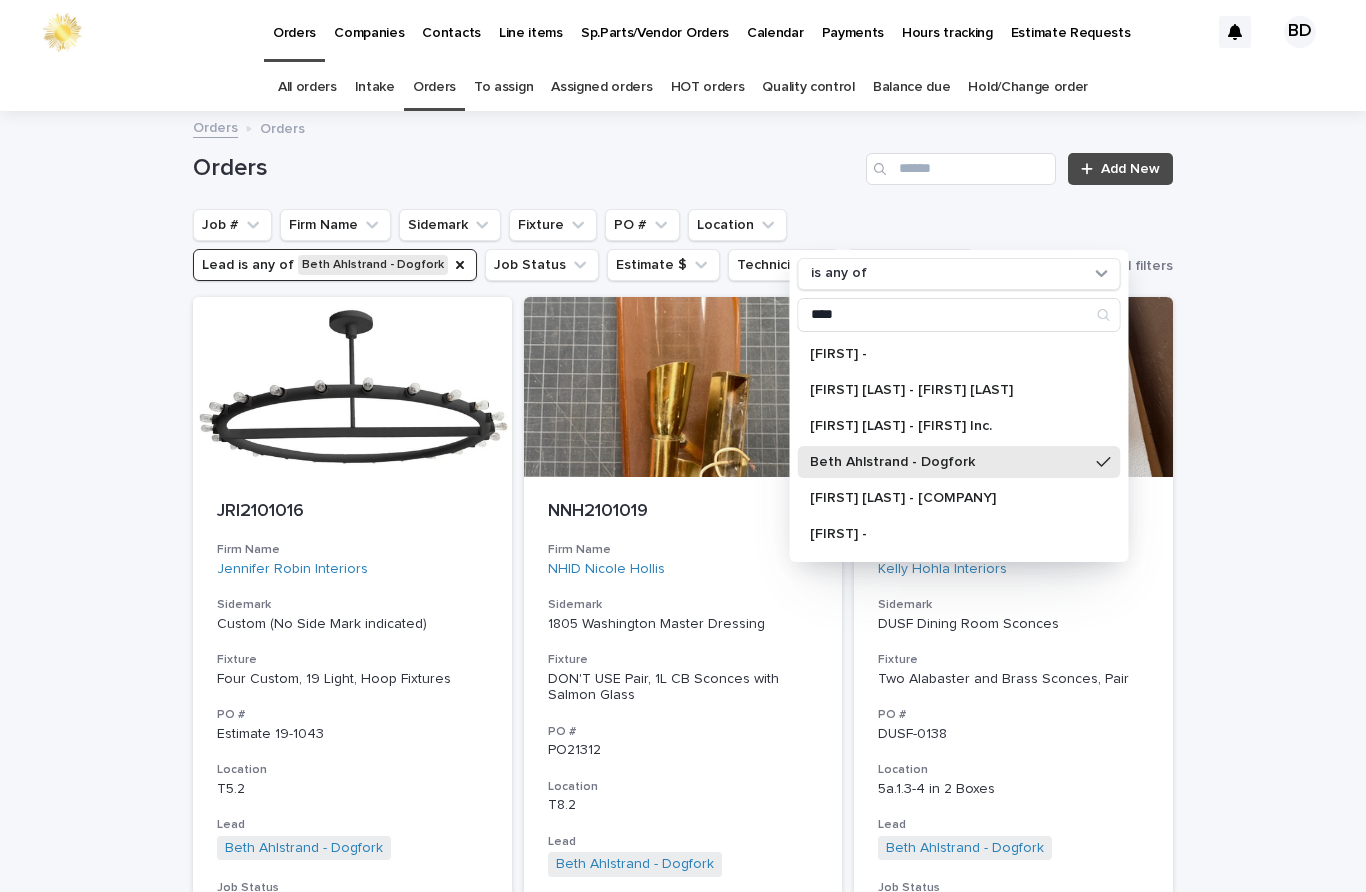 click on "Loading... Saving… Loading... Saving… Orders Add New Job # Firm Name Sidemark Fixture PO # Location Lead is any of [FIRST] [LAST] - [COMPANY] is any of ****  [FIRST] -  [FIRST] [FIRST]  [FIRST] - [COMPANY] [FIRST] [LAST] - [COMPANY] [FIRST] [LAST] - [COMPANY] - Technician [FIRST]  [LAST] -  [FIRST] [LAST] [FIRST]  [LAST] - [COMPANY] [FIRST]  [LAST] - [COMPANY] [FIRST]  [LAST] - [COMPANY] [FIRST]  [LAST] - [COMPANY] [FIRST]  [LAST] - [COMPANY] [FIRST]  [LAST] - [COMPANY] [FIRST] [LAST] - [COMPANY] Job Status Estimate $ Firm Name" at bounding box center [683, 4994] 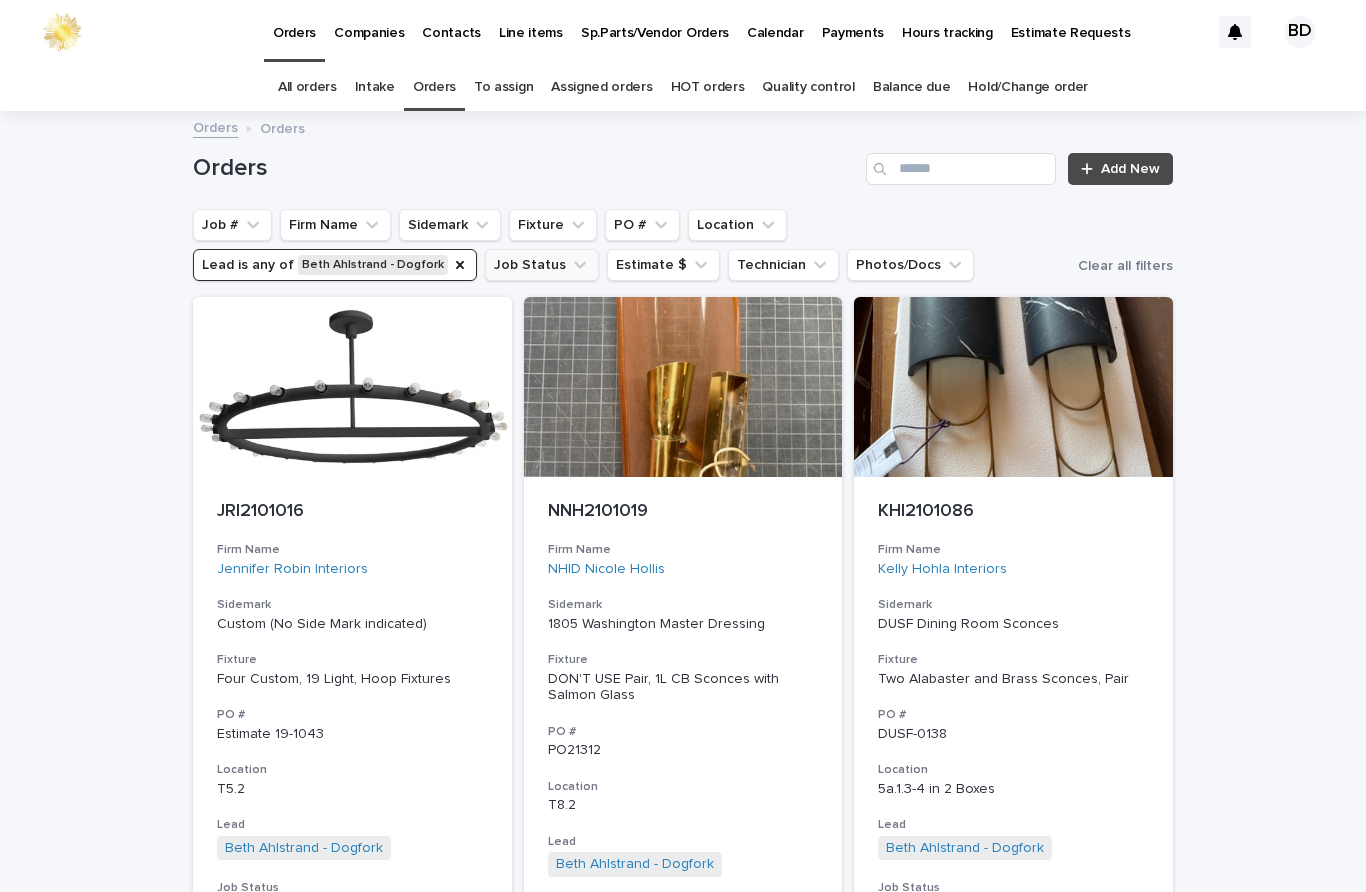 click on "Job Status" at bounding box center [542, 265] 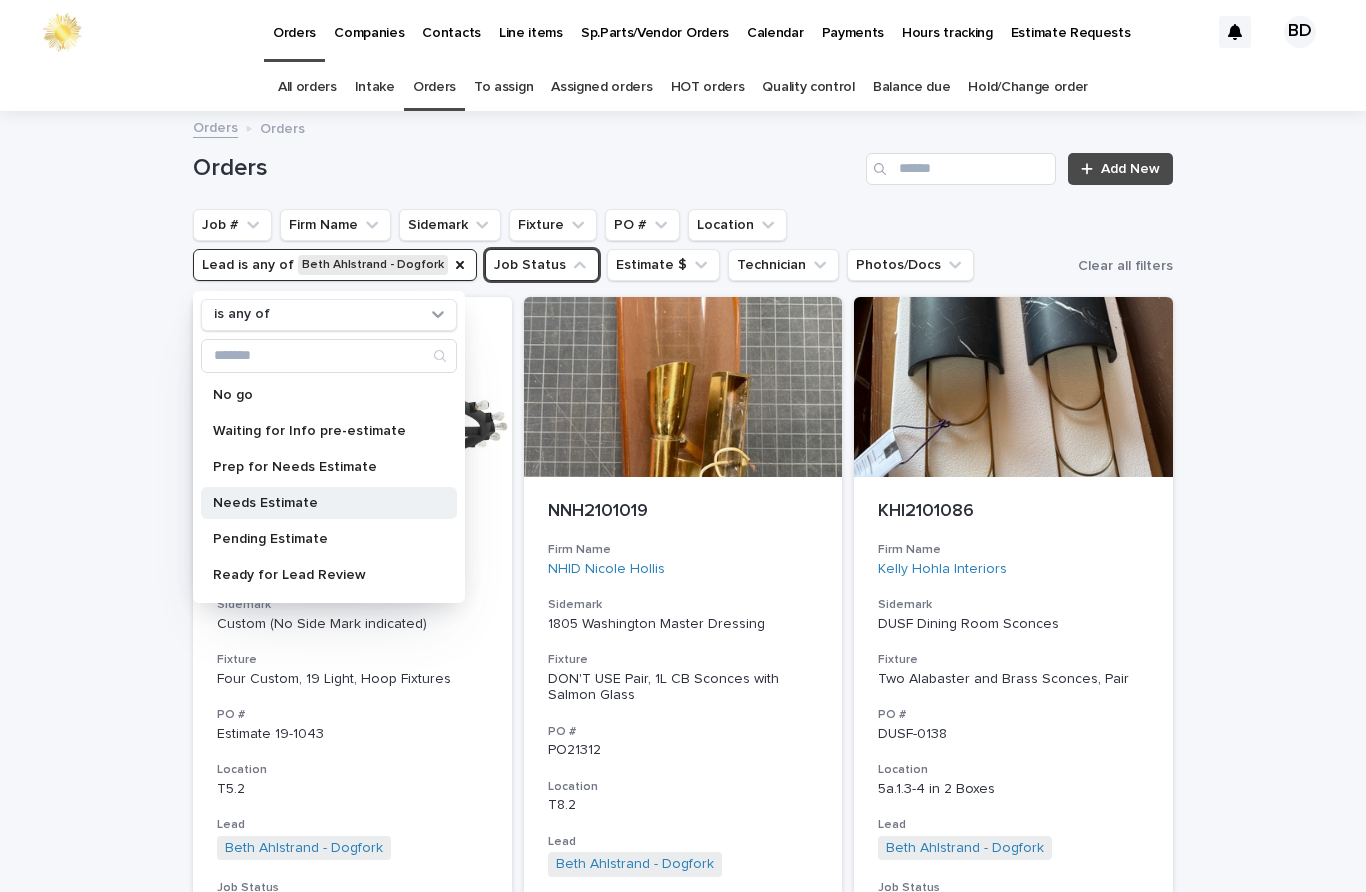 click on "Needs Estimate" at bounding box center [319, 503] 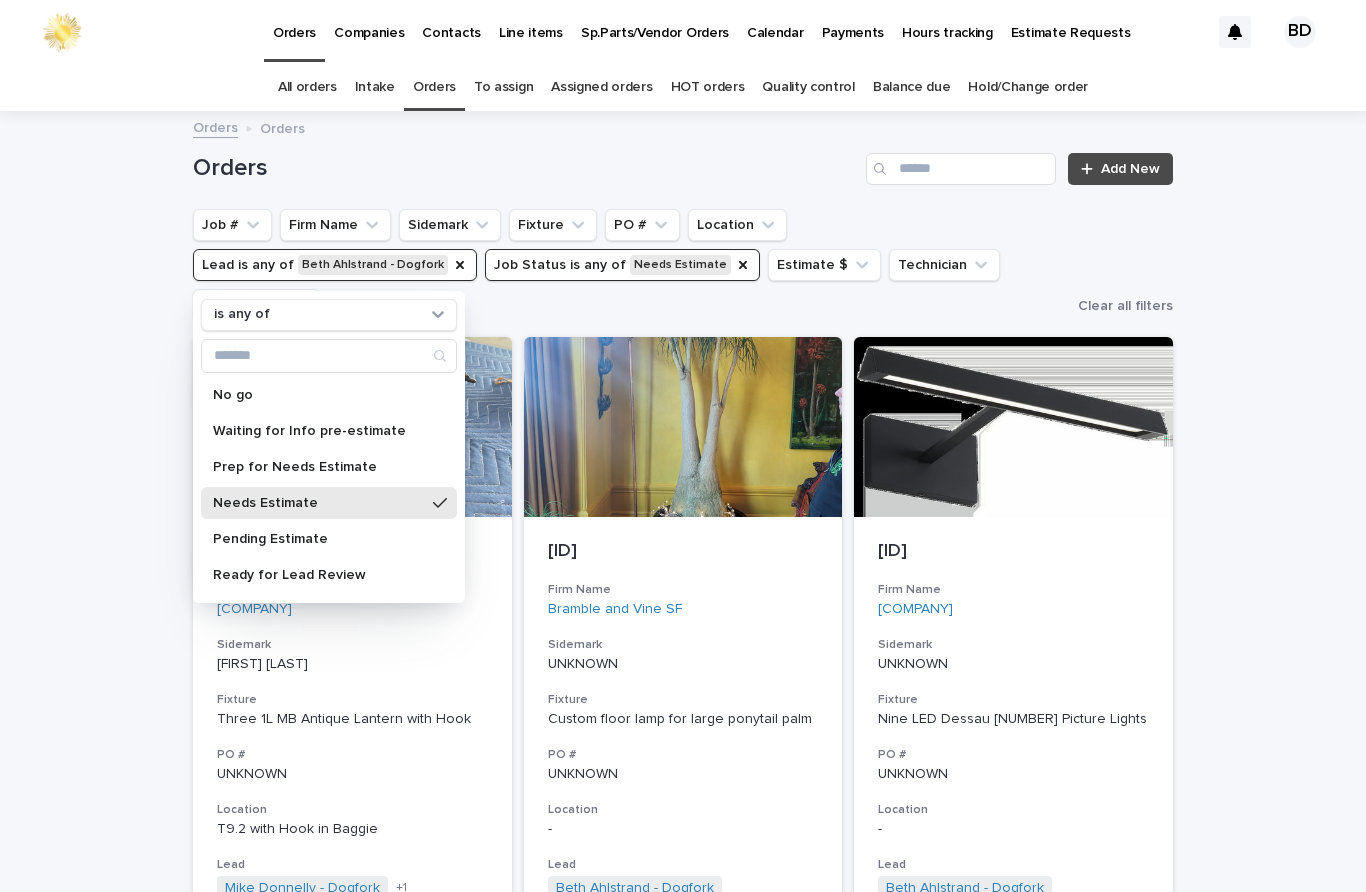 click on "Firm Name [FIRST] [LAST] - Dogfork   Job Status Needs Estimate Estimate $ $[PRICE] Technician [FIRST] [LAST] - Dogfork - Technician   + 0 [ID] Firm Name [FIRST] and [LAST] SF   Sidemark UNKNOWN Fixture Custom floor lamp for large ponytail palm
PO # UNKNOWN Location - Lead [FIRST] [LAST] - Dogfork   + 0 Job Status Needs Estimate Estimate $ $[PRICE] Technician -" at bounding box center [683, 3070] 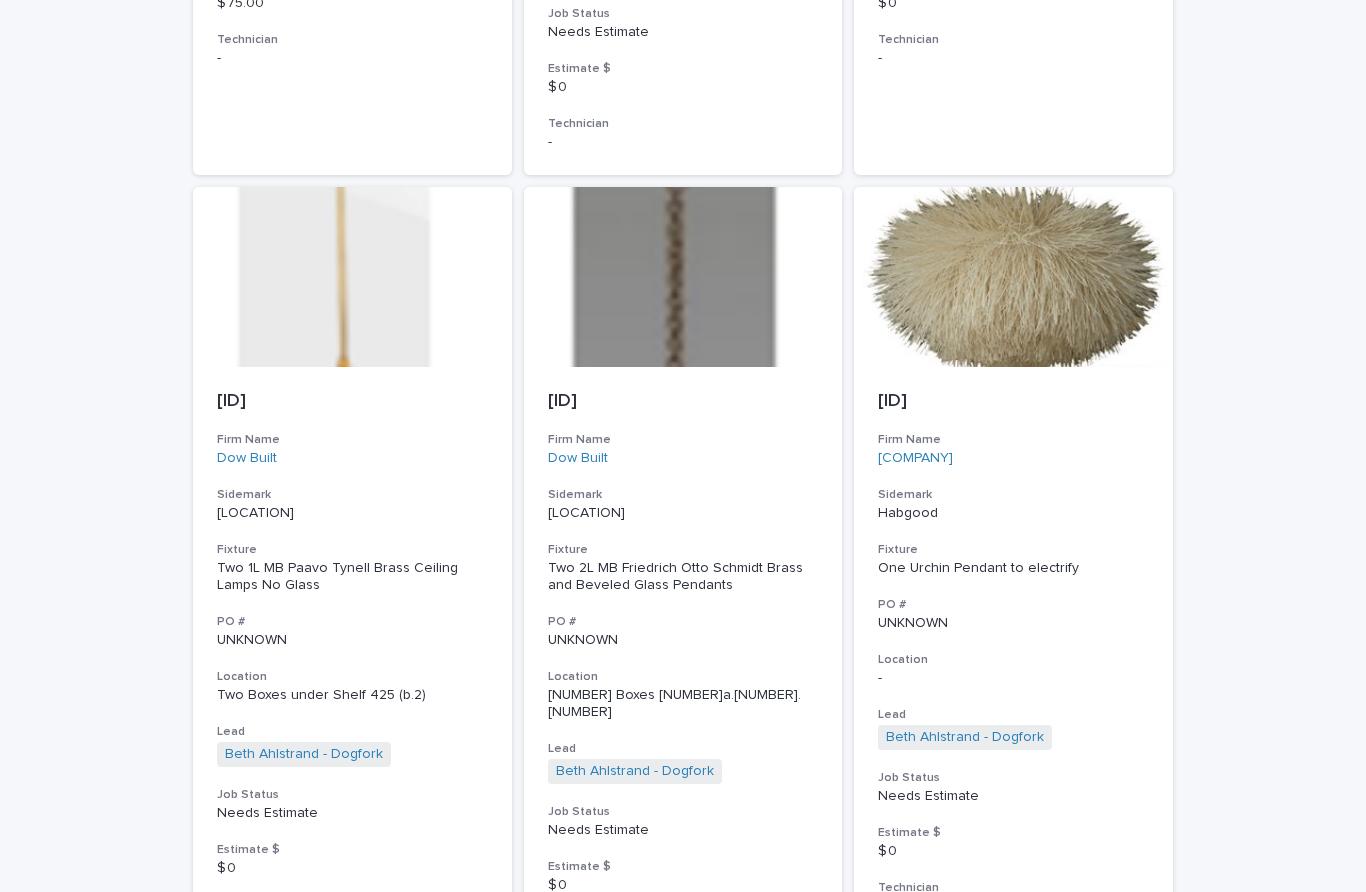 scroll, scrollTop: 3250, scrollLeft: 0, axis: vertical 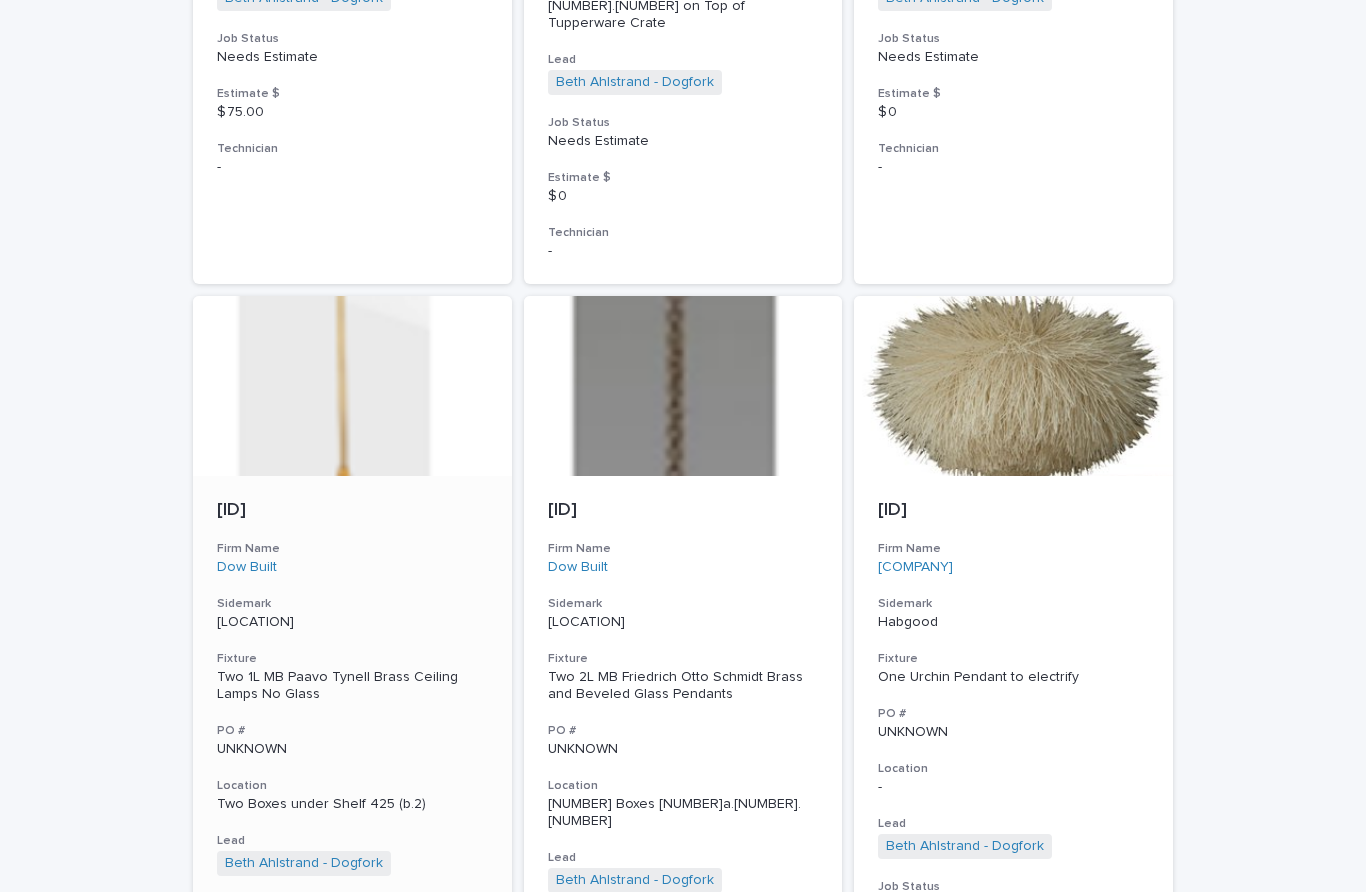 click on "[ID]" at bounding box center (352, 511) 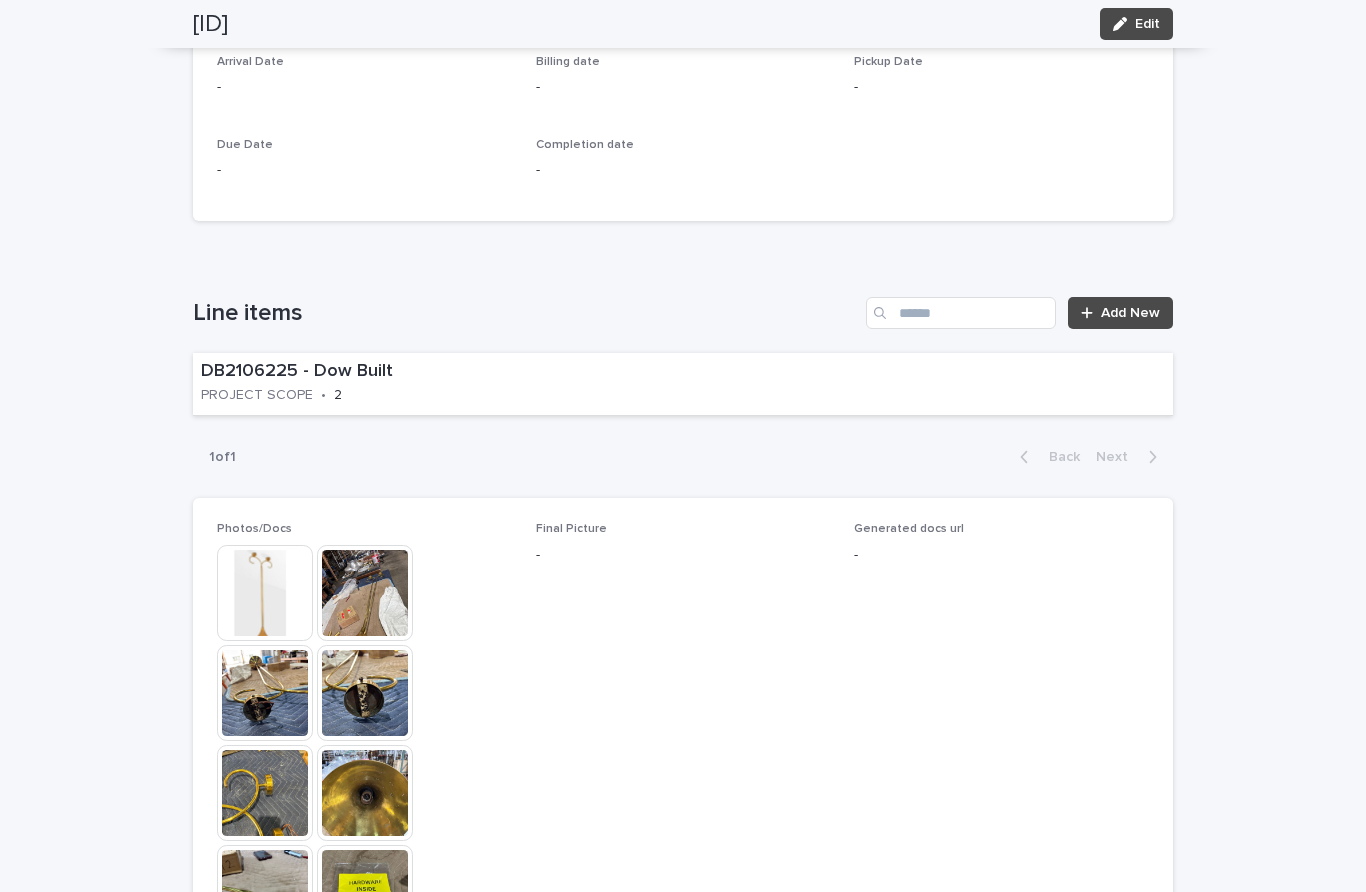scroll, scrollTop: 981, scrollLeft: 0, axis: vertical 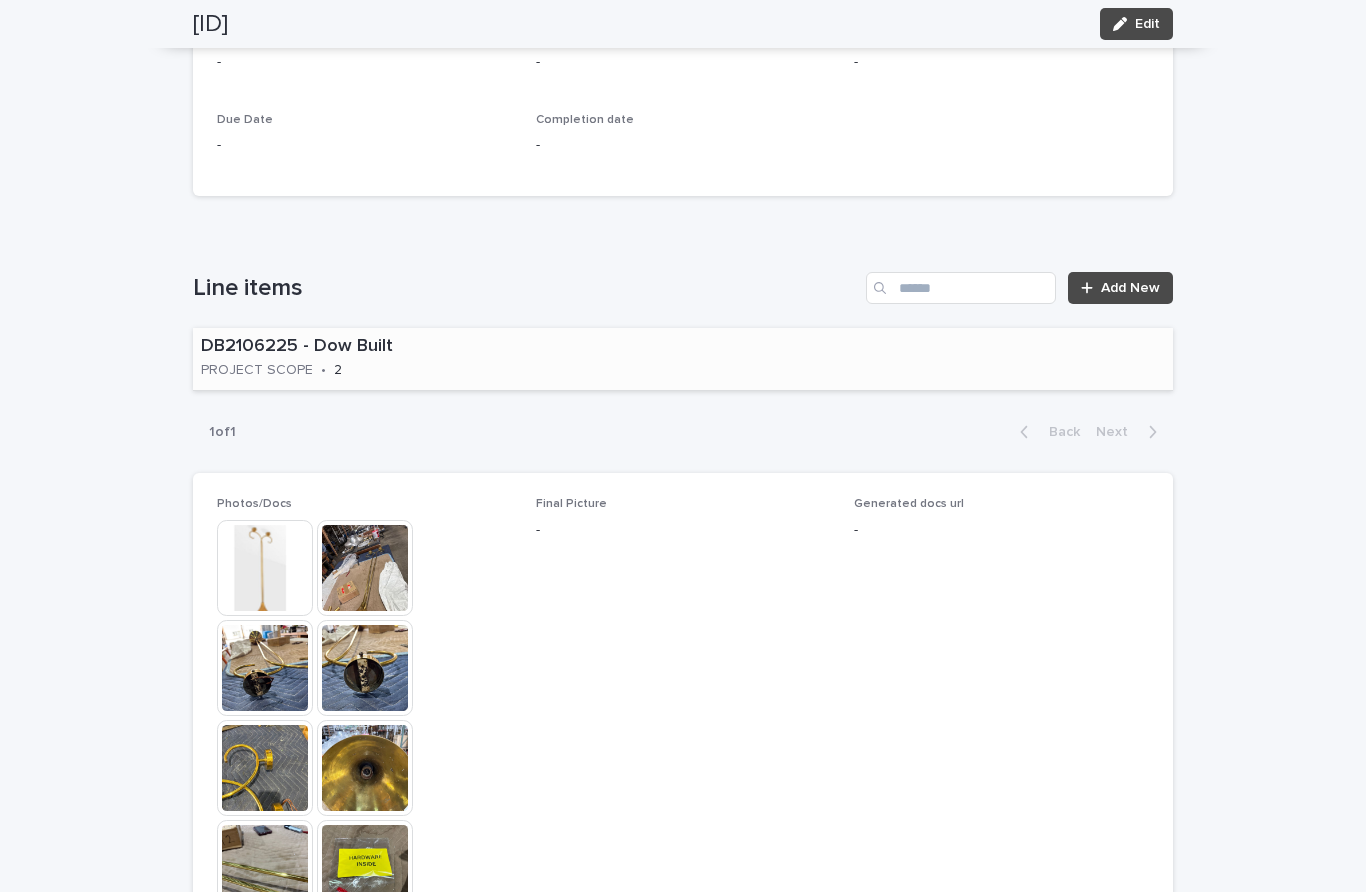 click on "DB2106225 - Dow Built PROJECT SCOPE • 2" at bounding box center (683, 359) 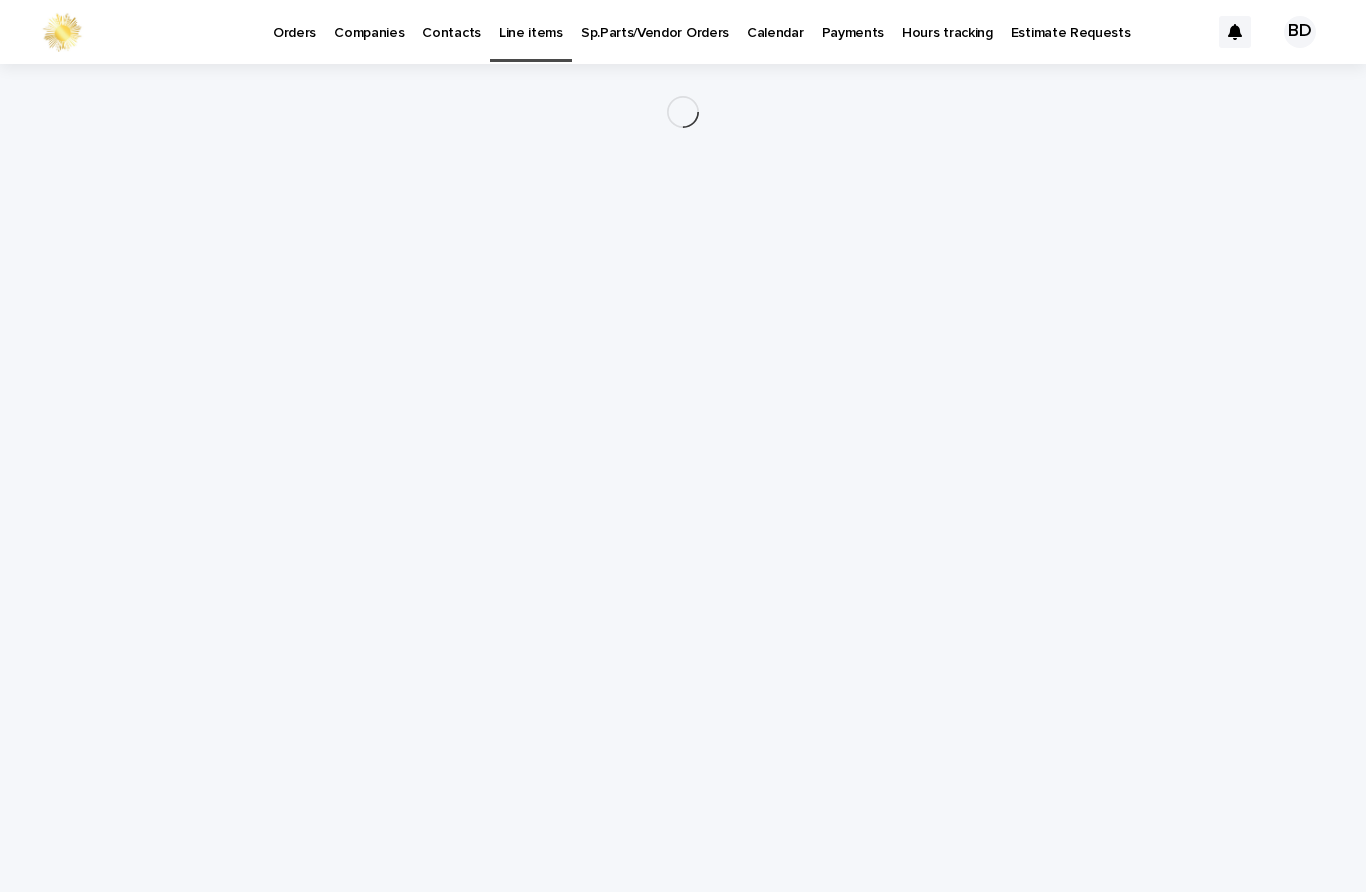 scroll, scrollTop: 0, scrollLeft: 0, axis: both 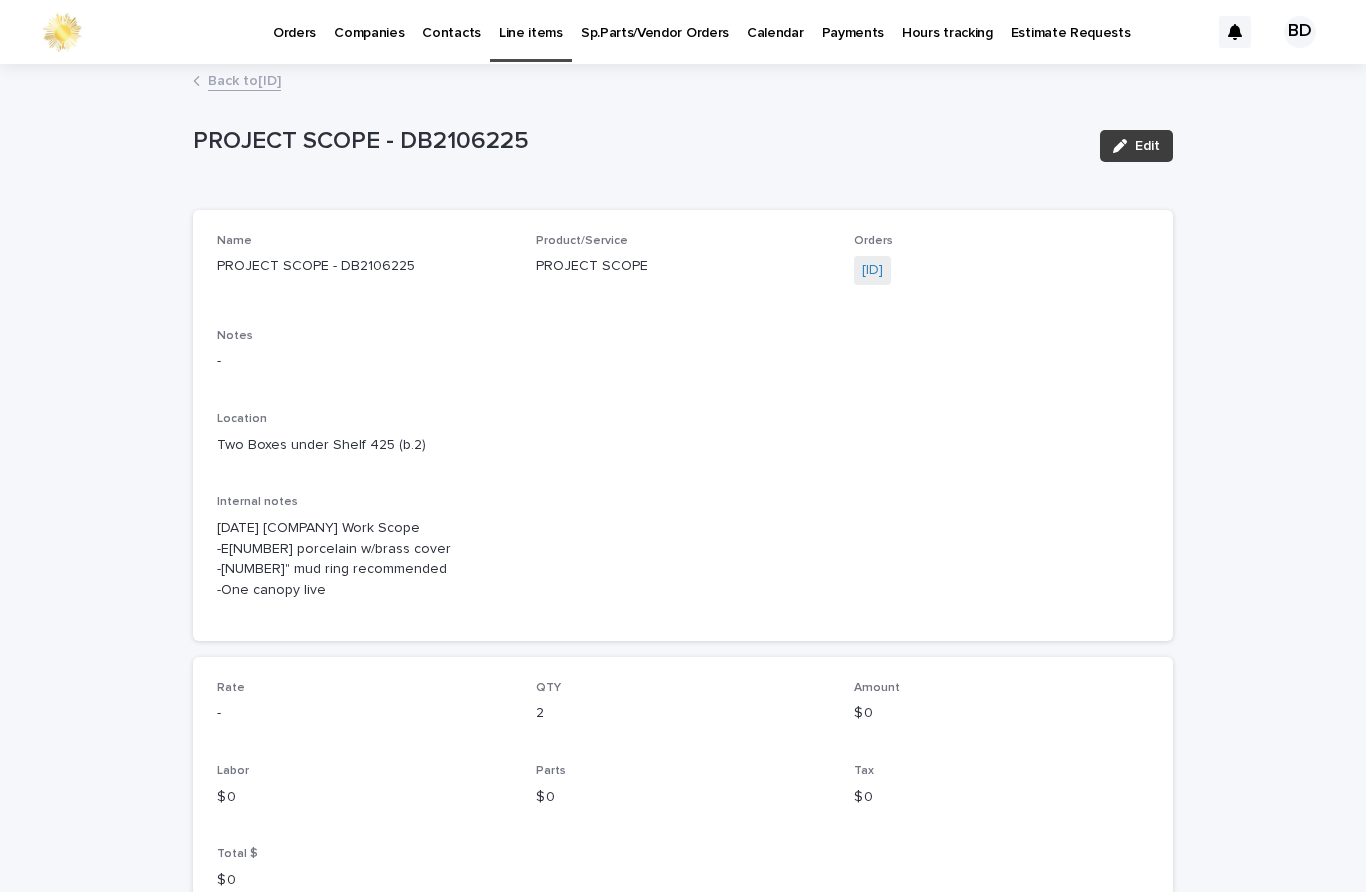click on "Edit" at bounding box center (1147, 146) 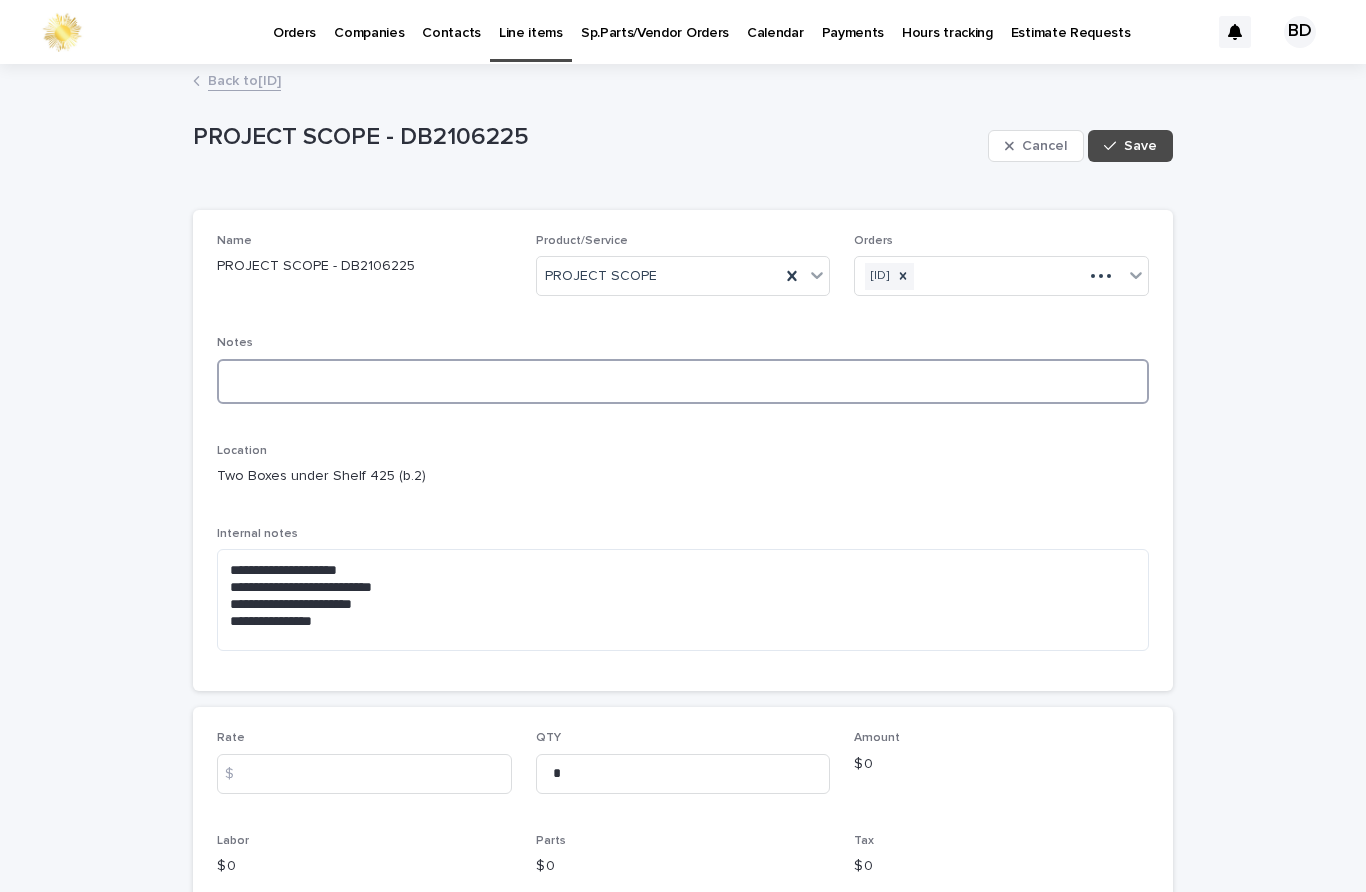 click at bounding box center (683, 381) 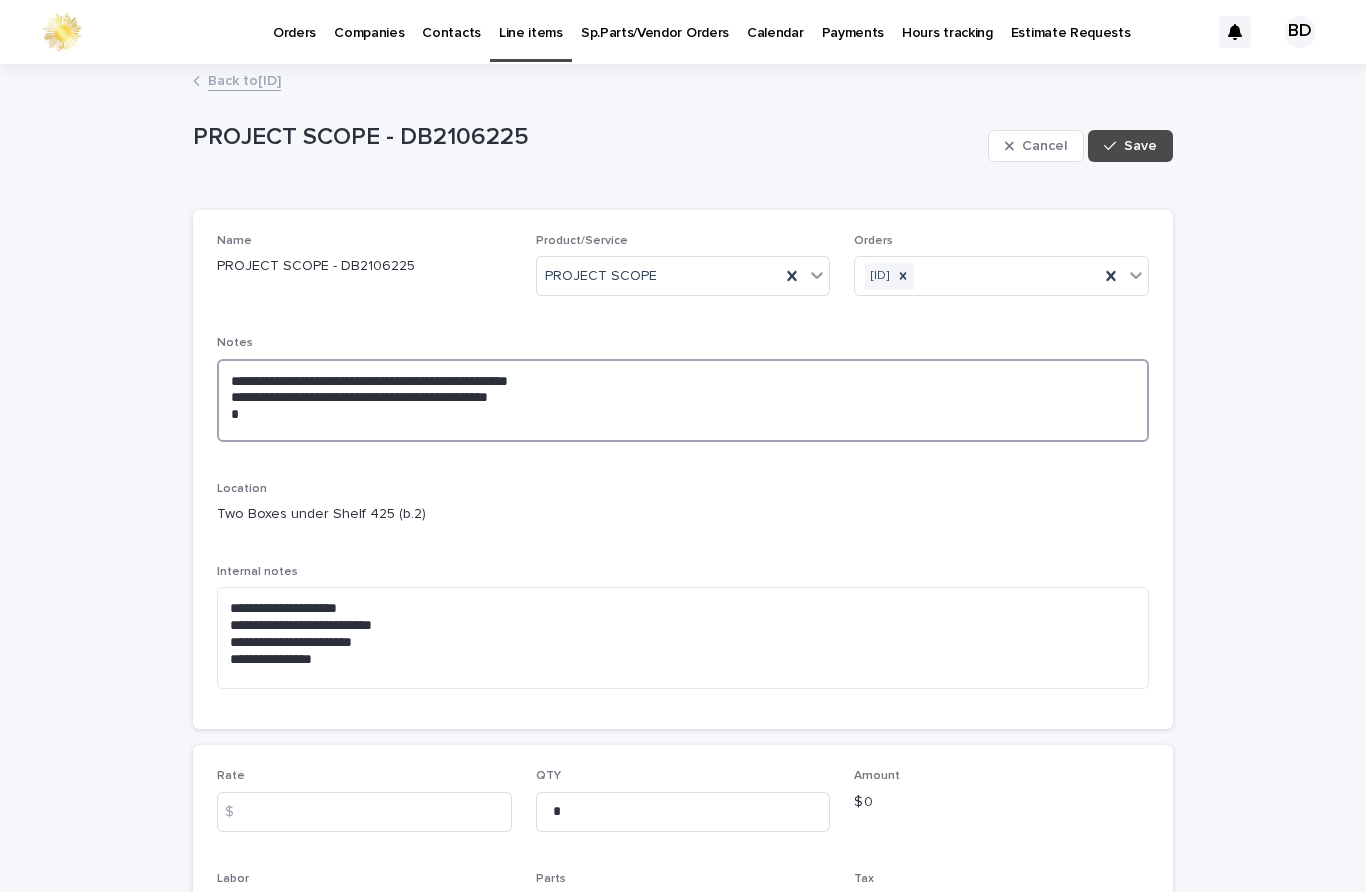 click on "**********" at bounding box center (683, 400) 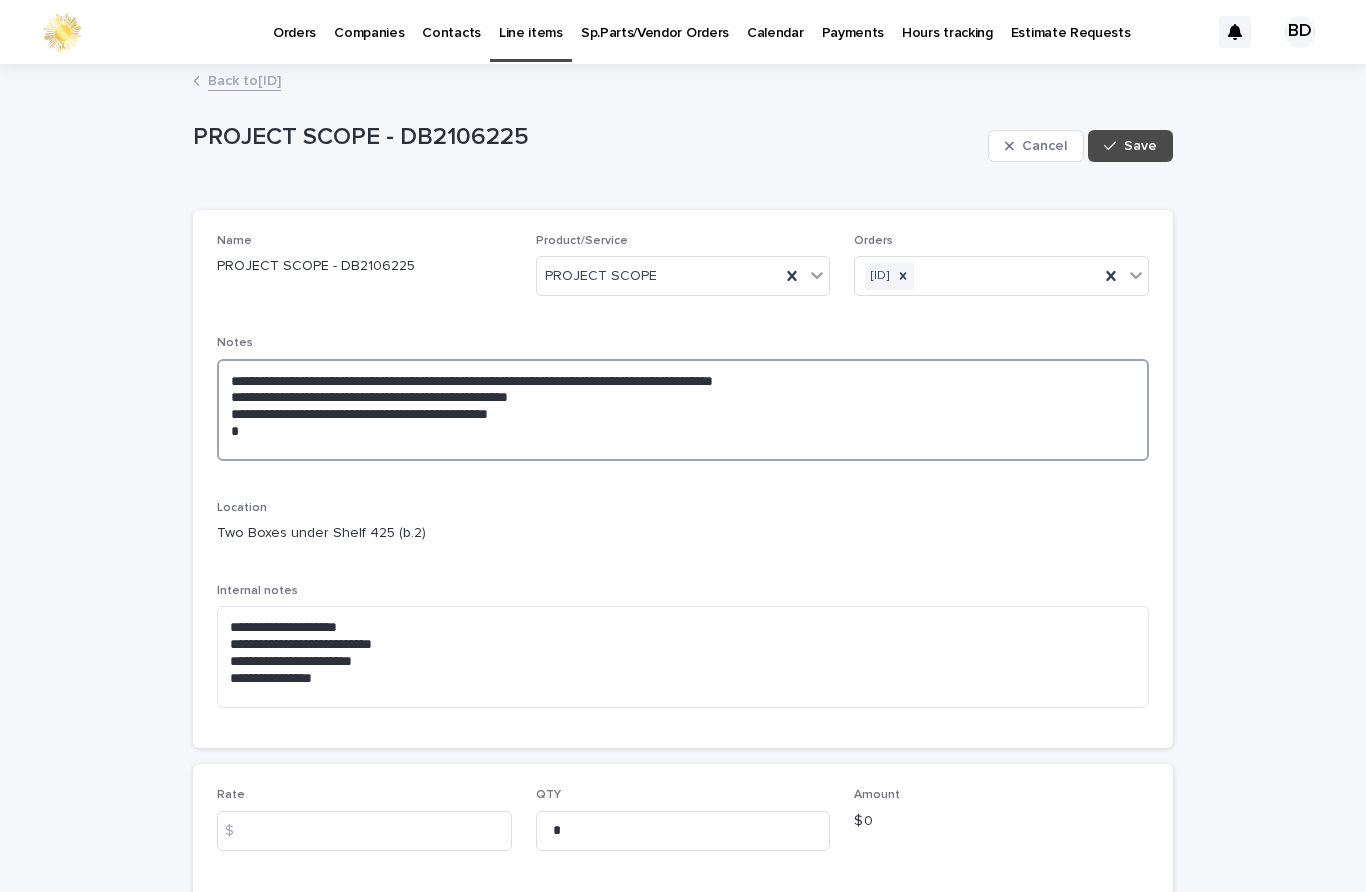 click on "**********" at bounding box center [683, 410] 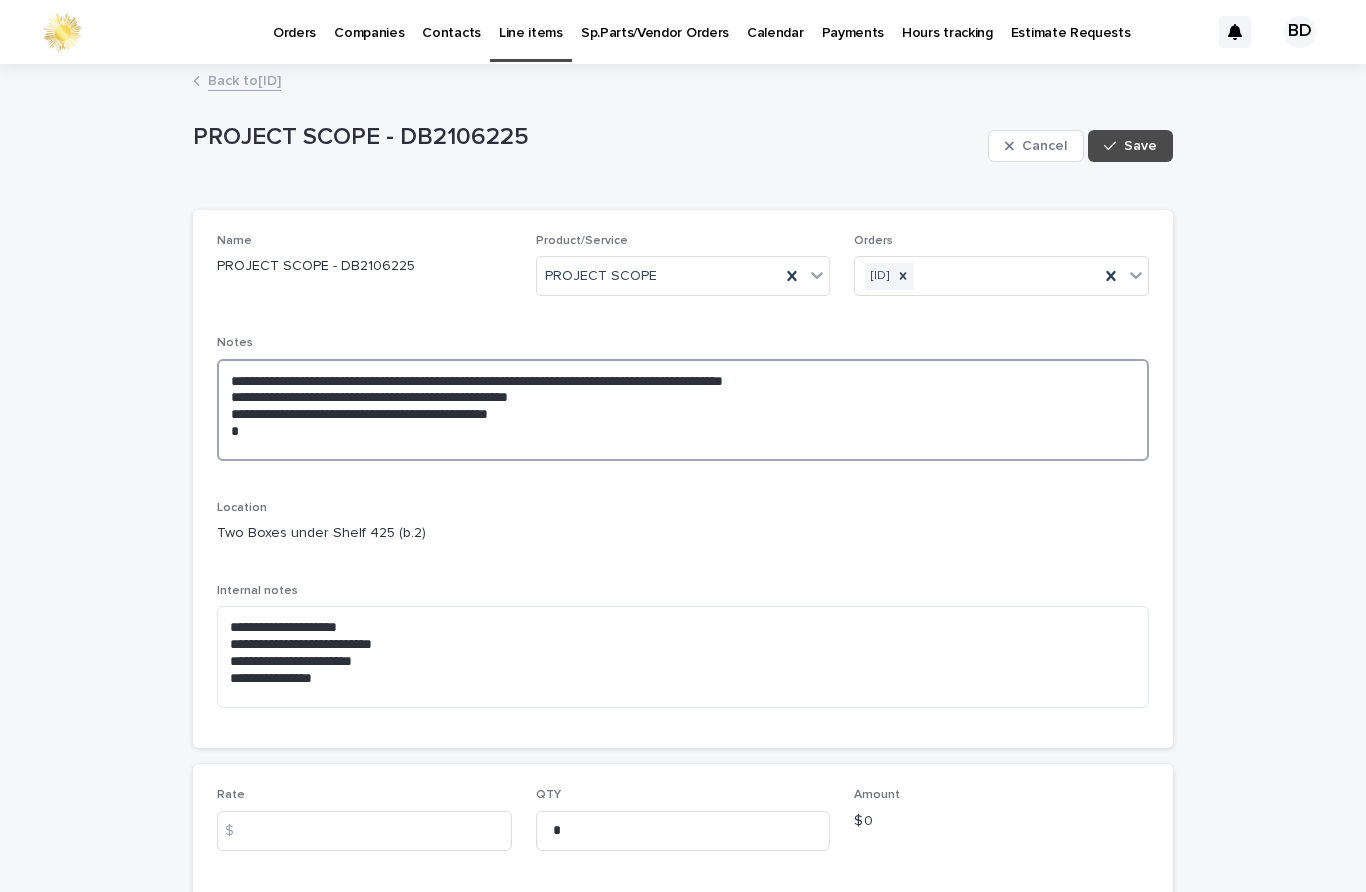 click on "**********" at bounding box center (683, 410) 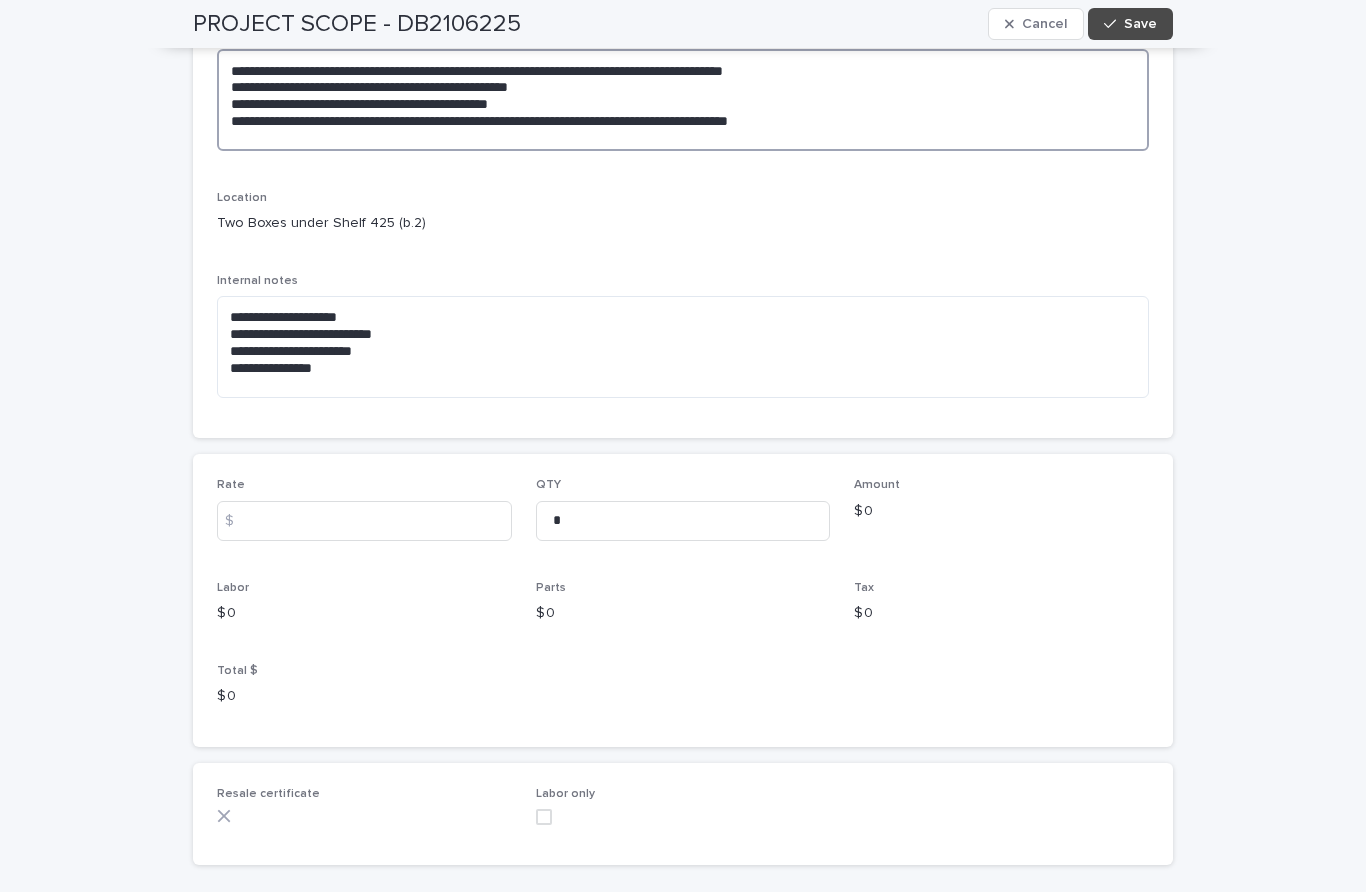 scroll, scrollTop: 309, scrollLeft: 0, axis: vertical 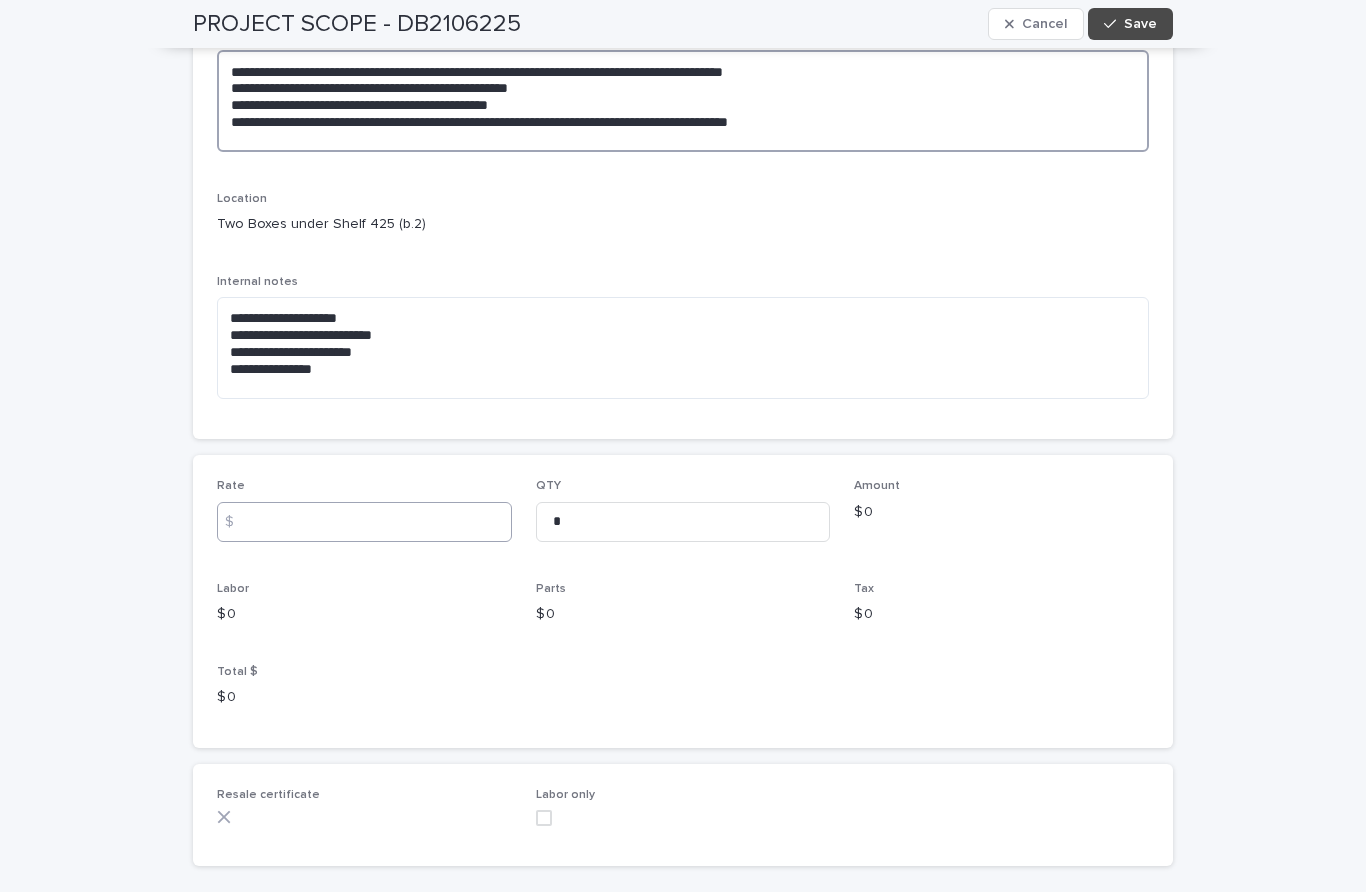 type on "**********" 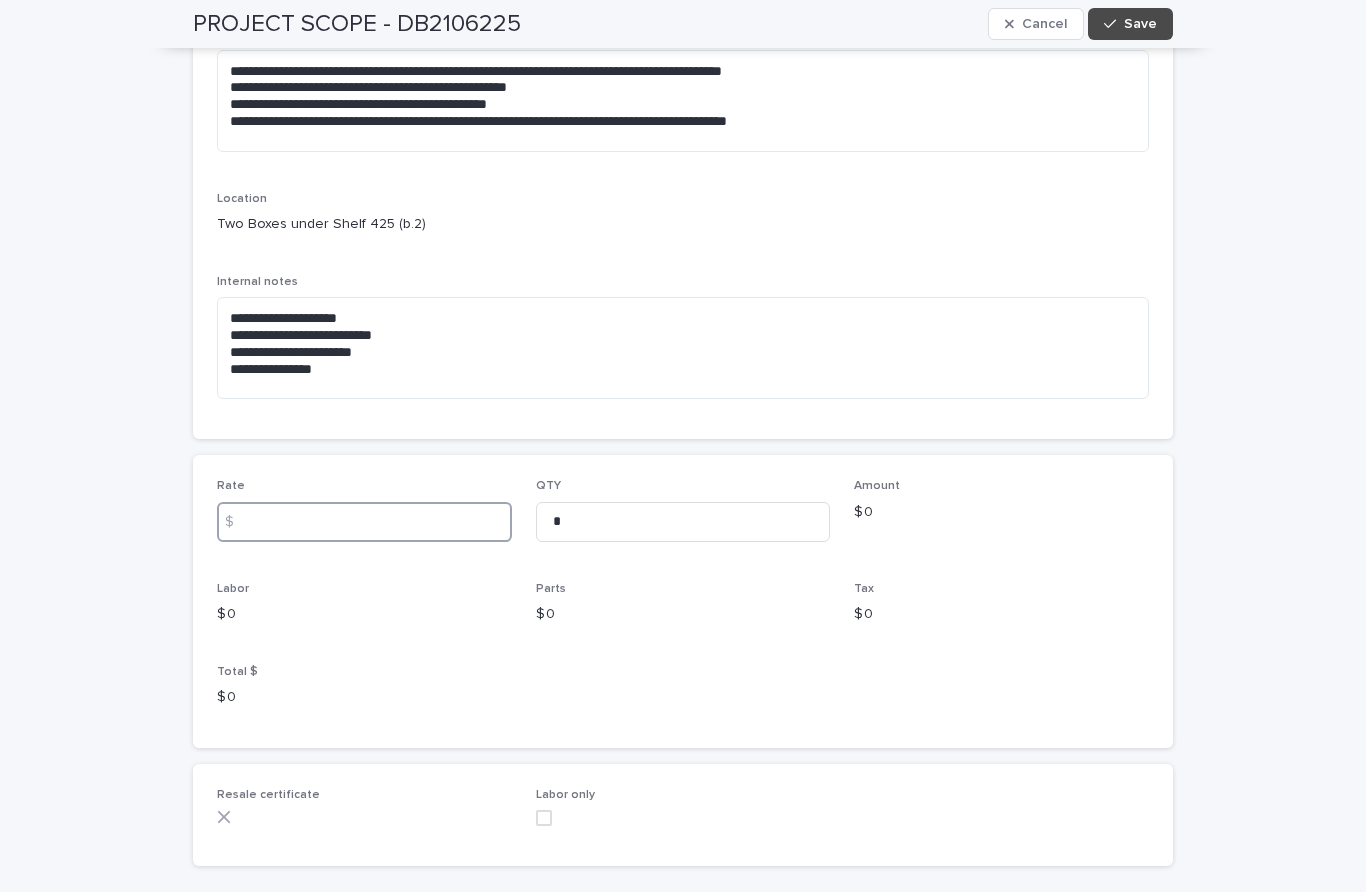 click at bounding box center (364, 522) 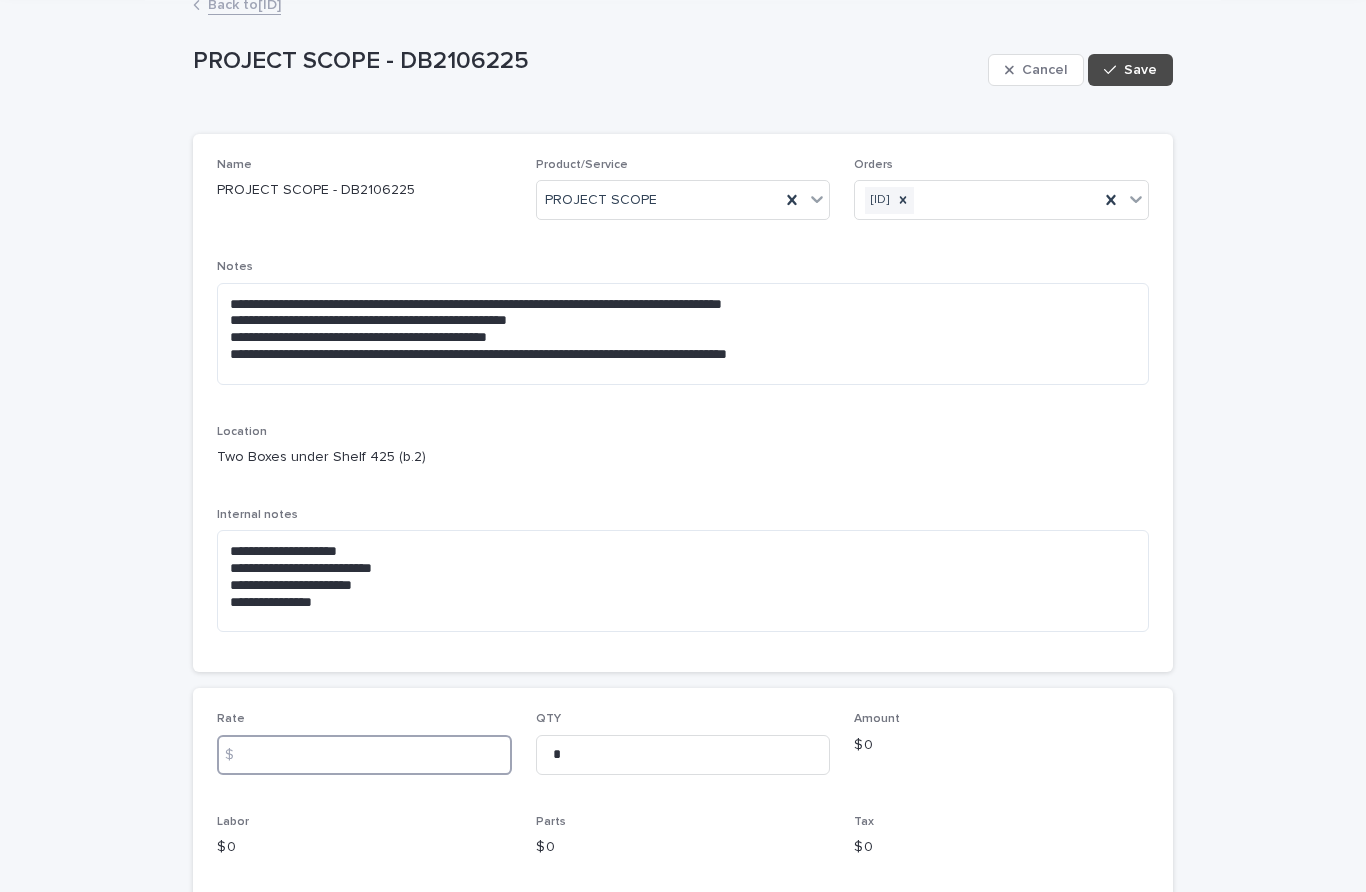 scroll, scrollTop: 73, scrollLeft: 0, axis: vertical 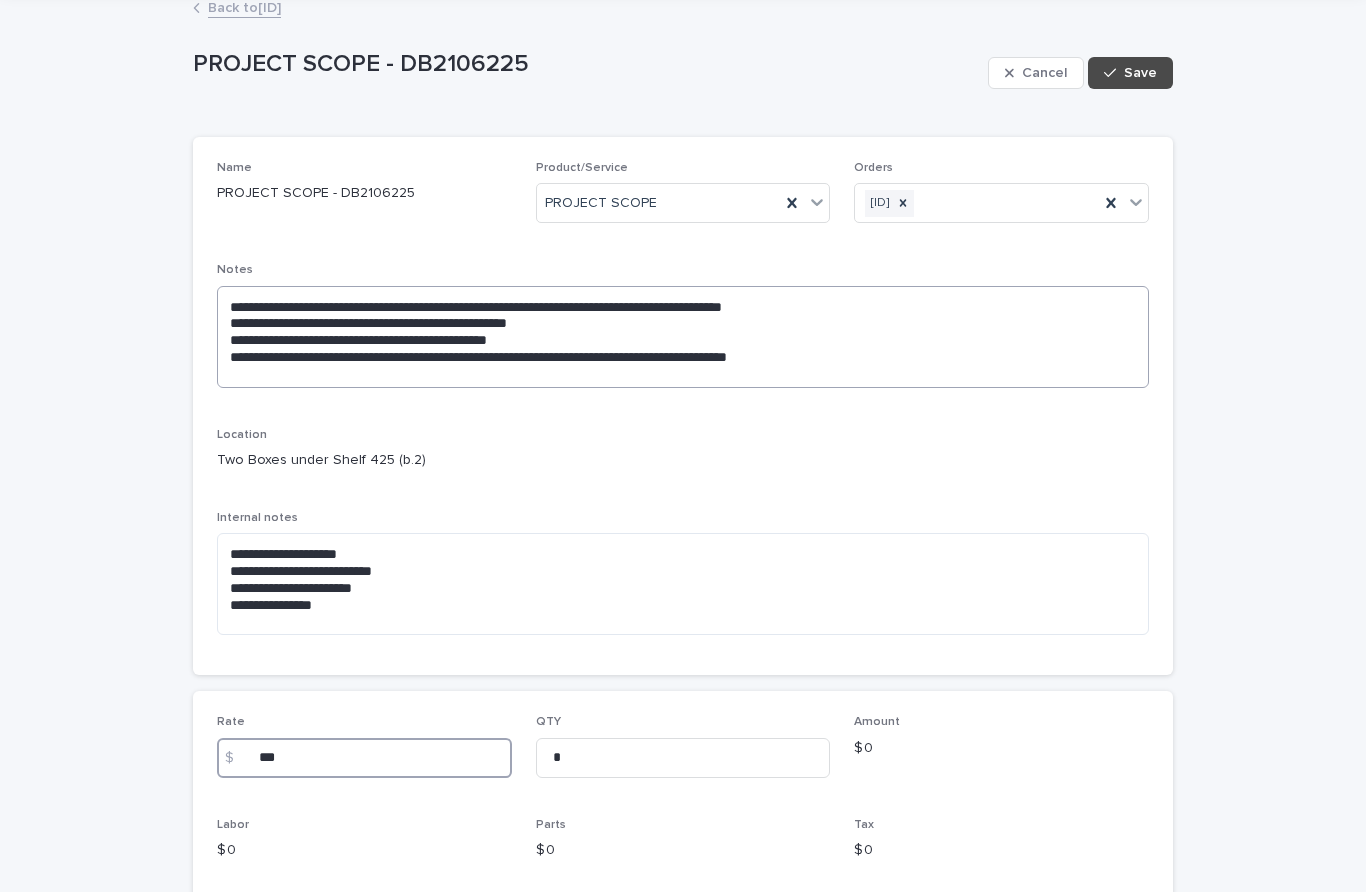 type on "***" 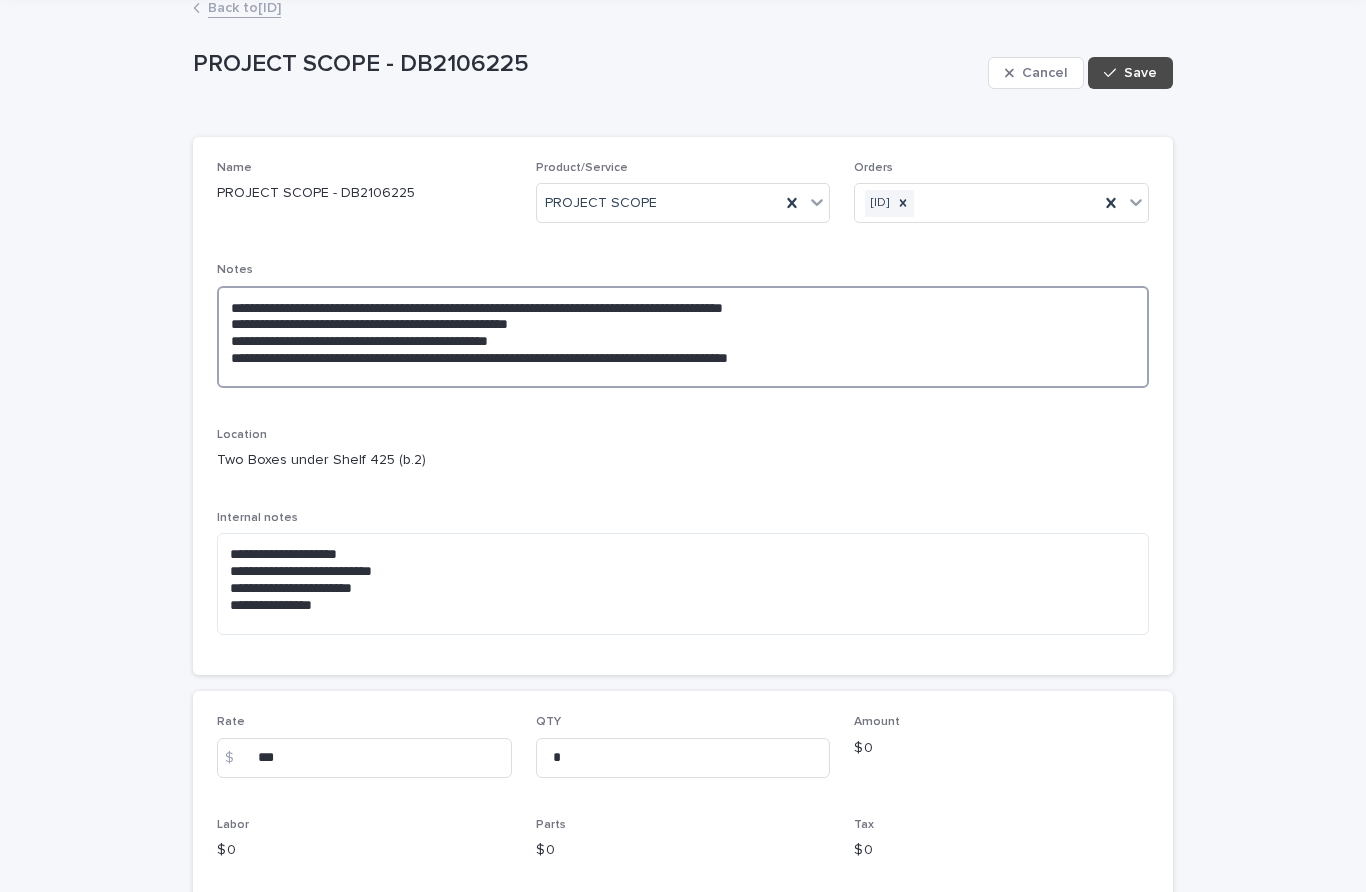 click on "**********" at bounding box center (683, 337) 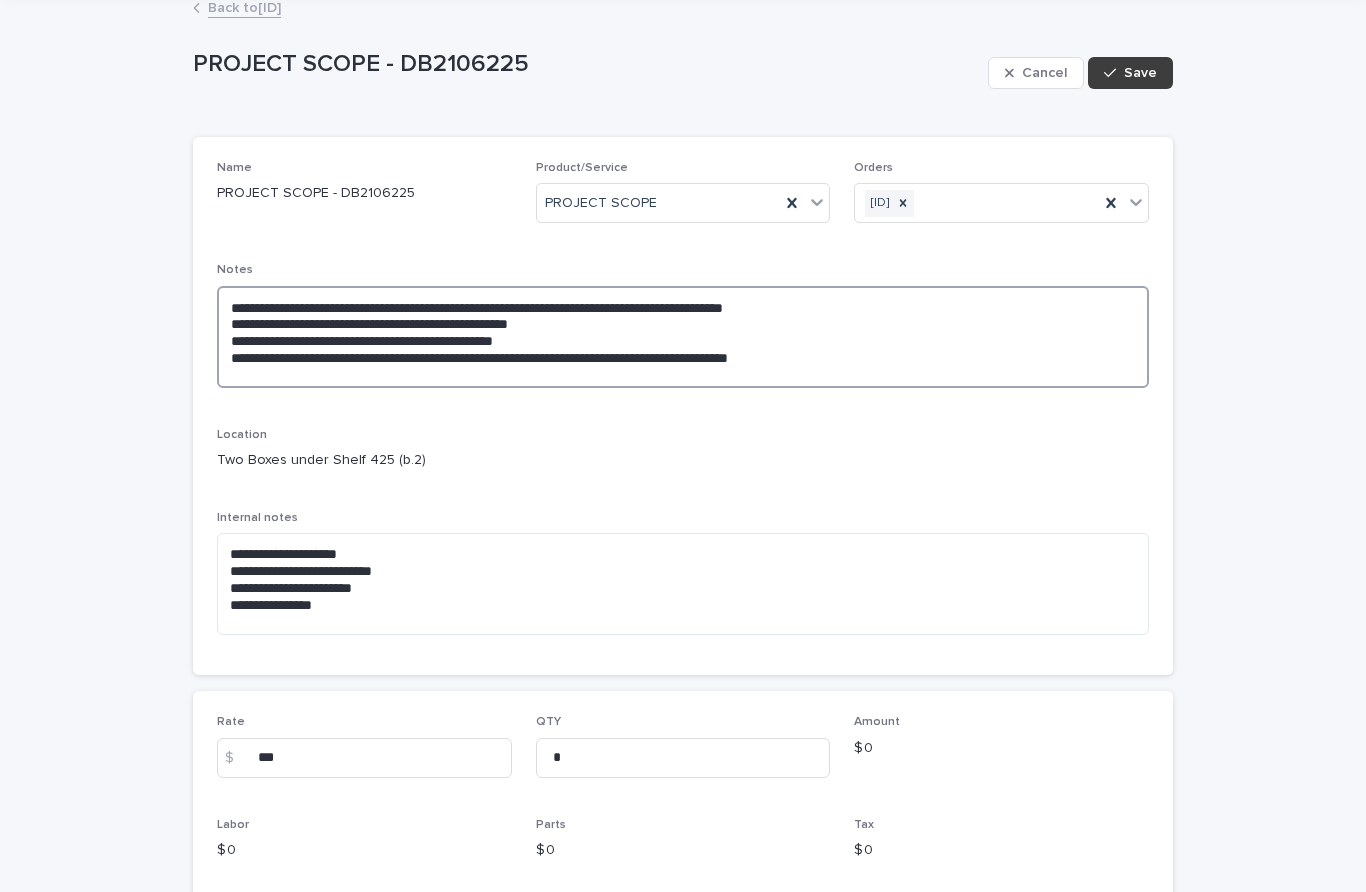 type on "**********" 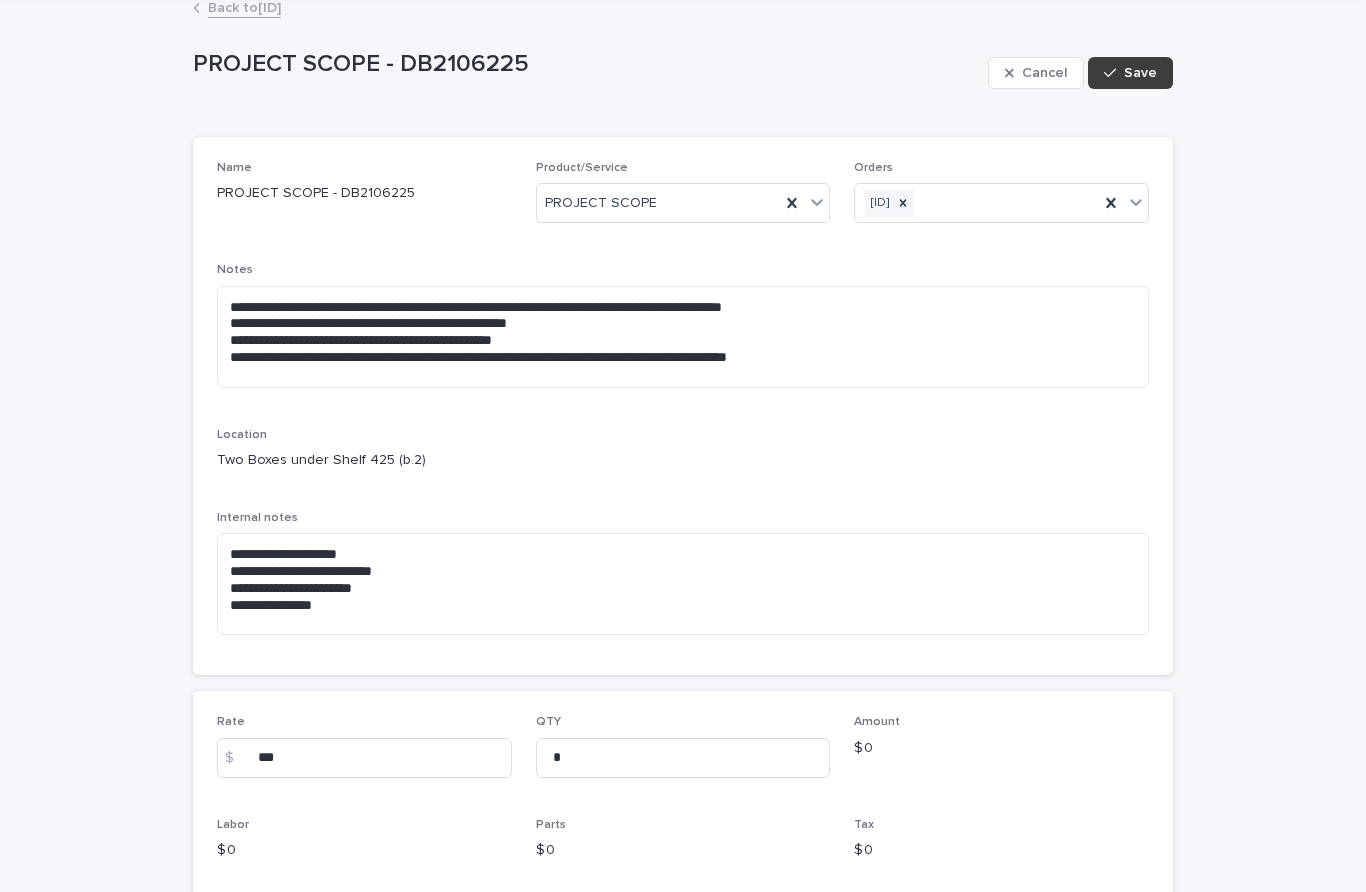 click on "Save" at bounding box center (1140, 73) 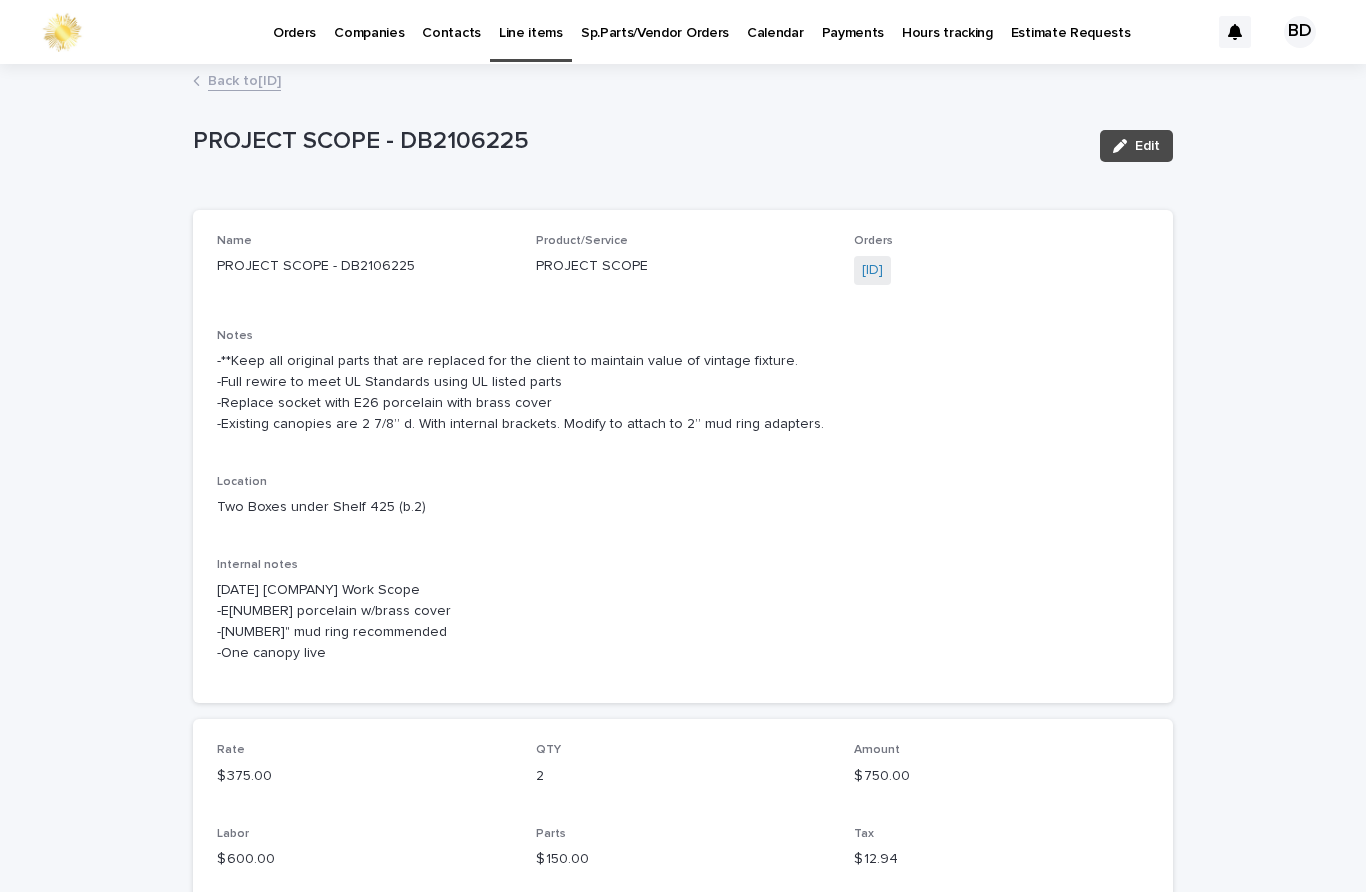 scroll, scrollTop: 0, scrollLeft: 0, axis: both 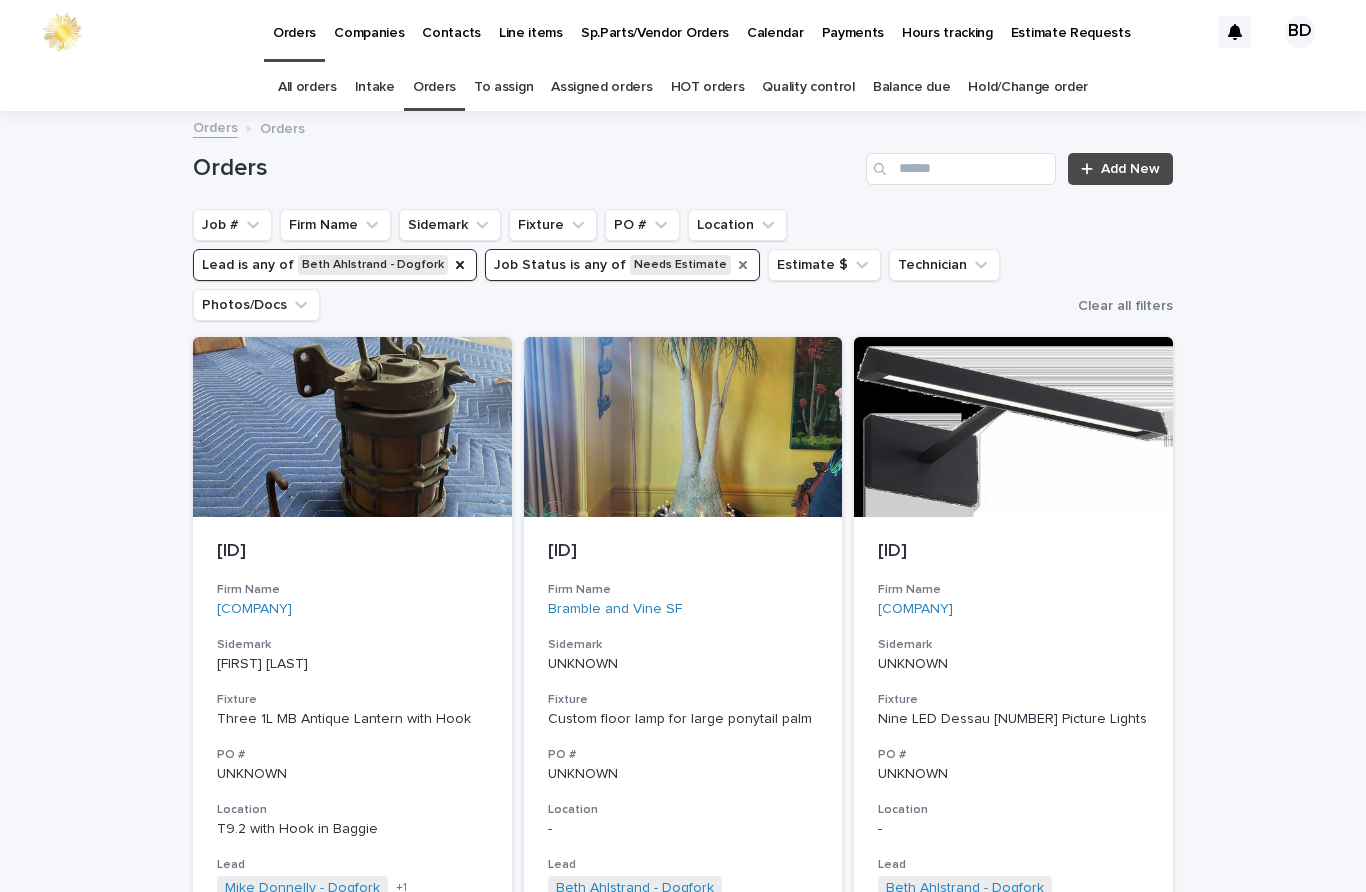 click 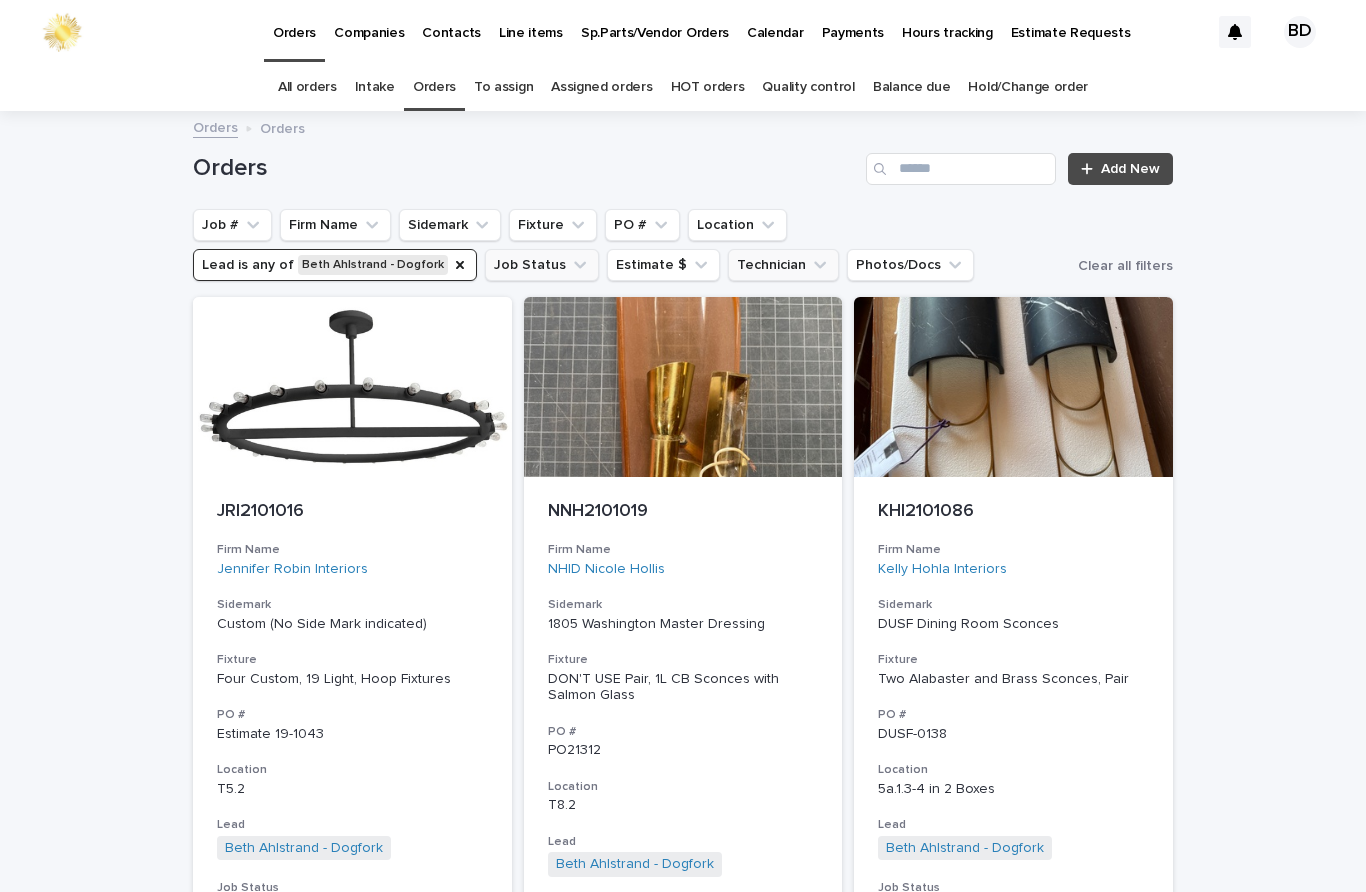 click on "Technician" at bounding box center [783, 265] 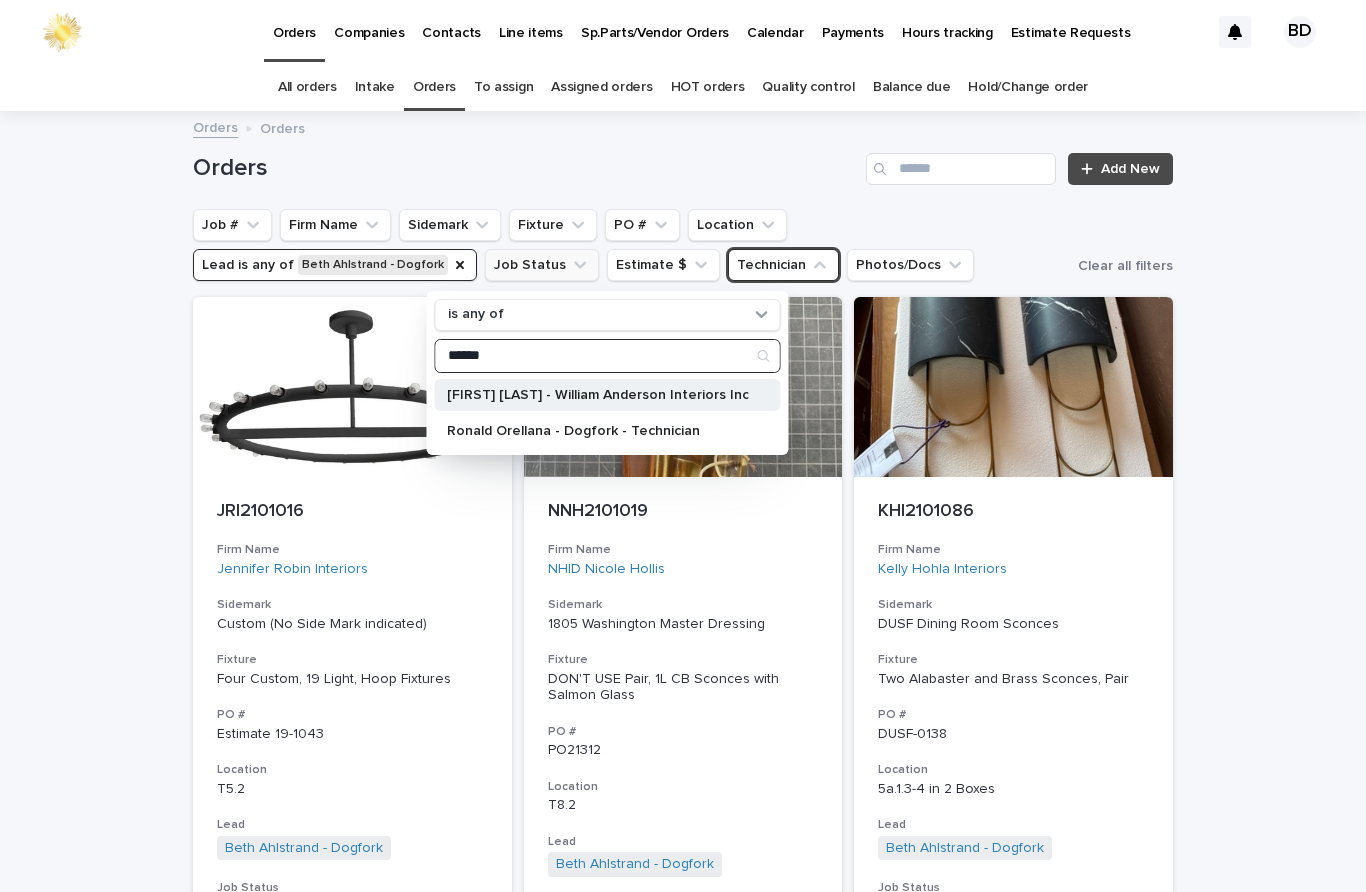 type on "******" 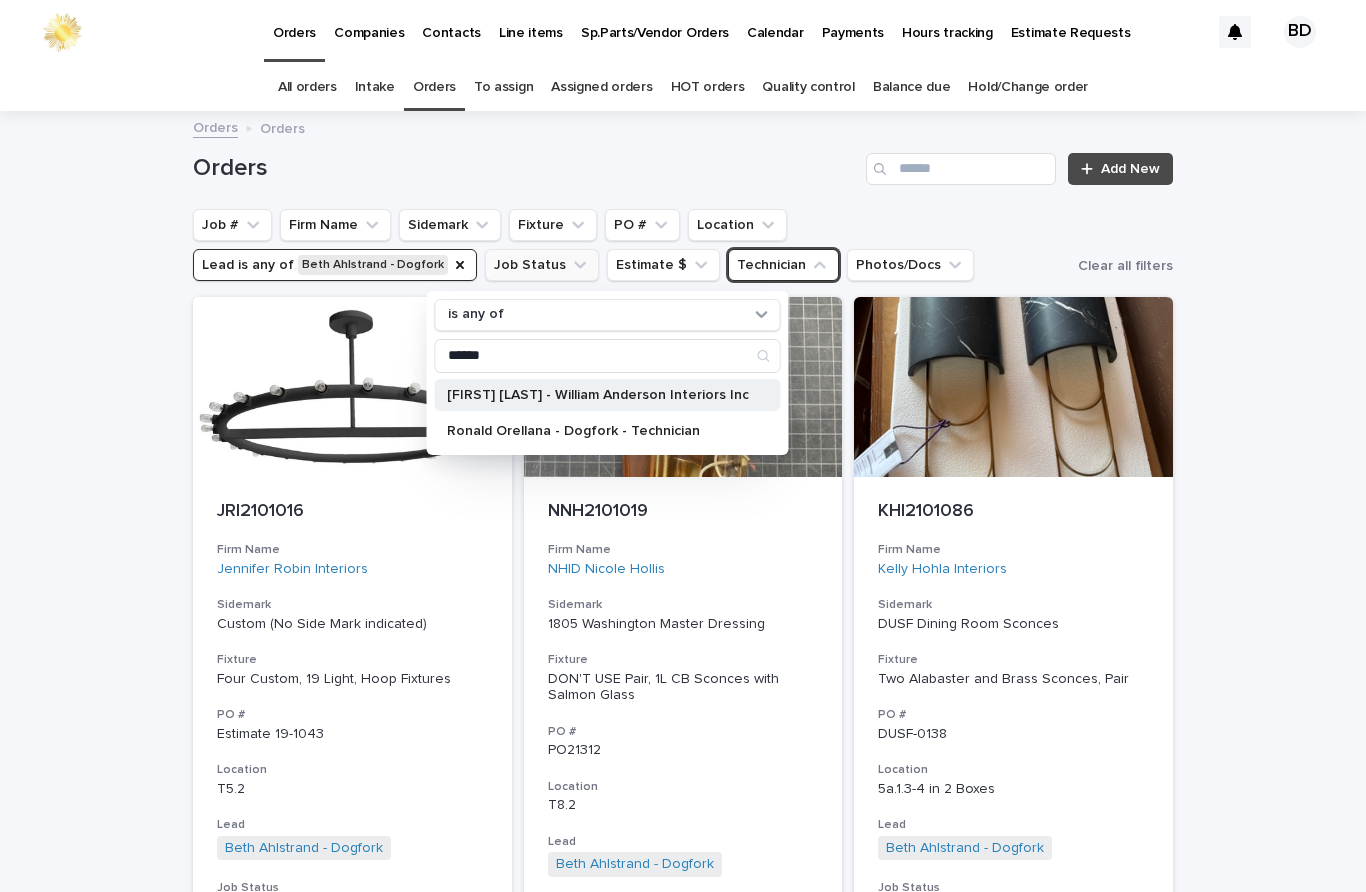 click on "[FIRST] [LAST] - William Anderson Interiors Inc" at bounding box center [598, 395] 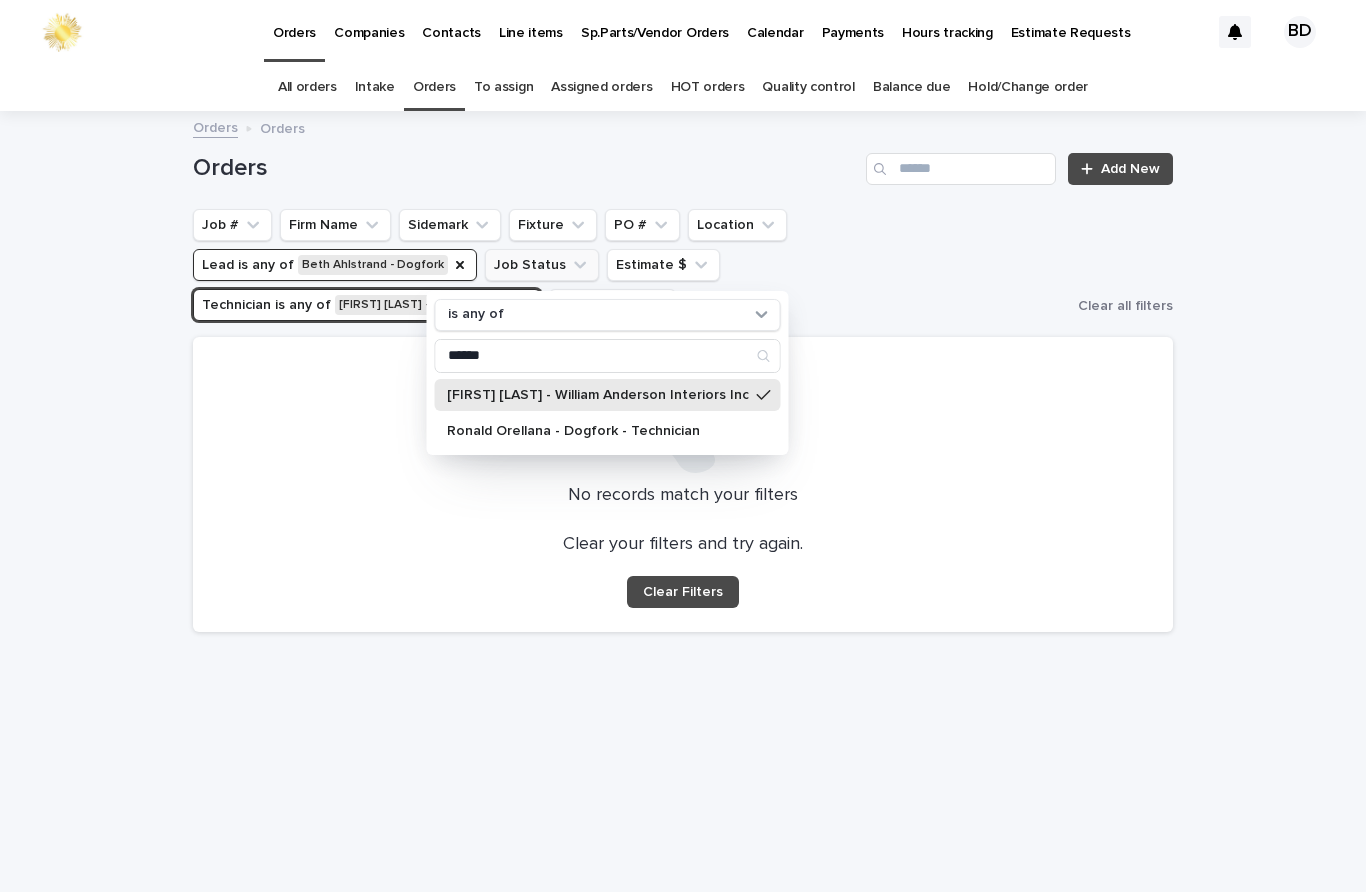 click on "[FIRST] [LAST] - William Anderson Interiors Inc" at bounding box center (598, 395) 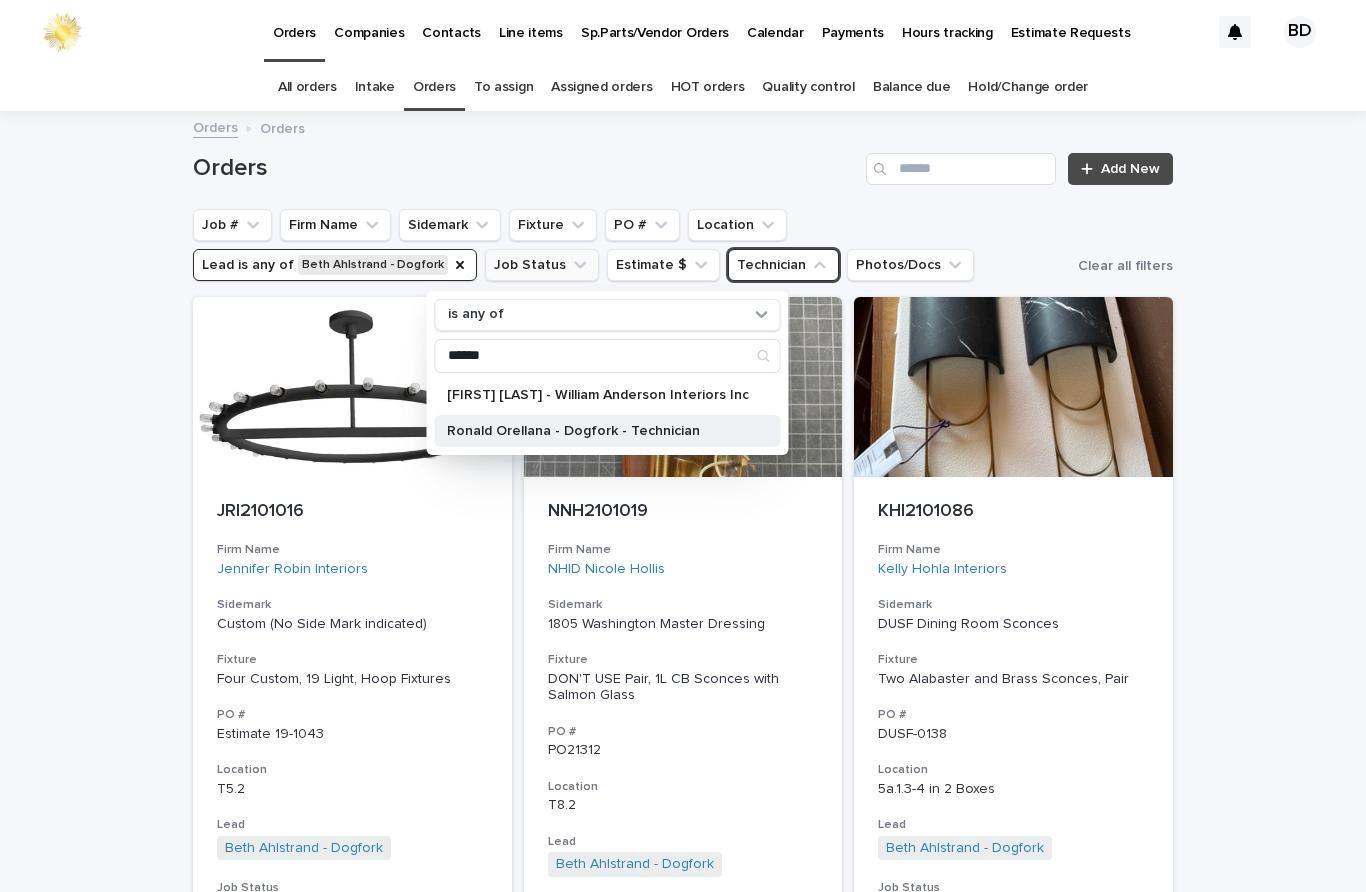 click on "Ronald Orellana - Dogfork - Technician" at bounding box center [598, 431] 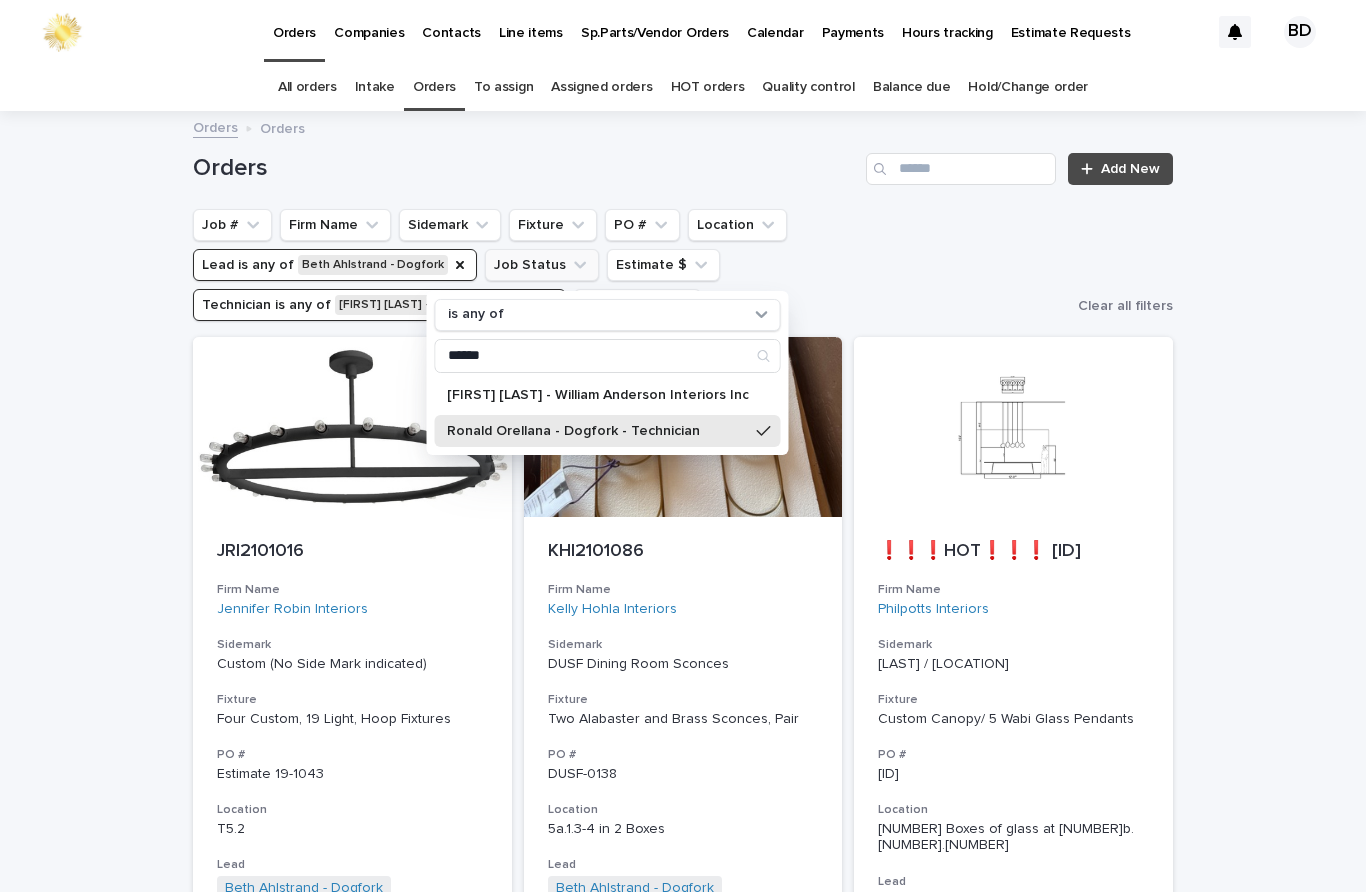 click on "Loading... Saving… Loading... Saving… Orders Add New Job # Firm Name Sidemark Fixture PO # Location Lead is any of [FIRST] [LAST] - [COMPANY] Job Status Estimate $ Technician is any of [FIRST] [LAST] - [COMPANY] - Te… is any of ****** [FIRST]  [LAST] - [COMPANY] [FIRST] [LAST] - [COMPANY] [FIRST] [LAST] - [COMPANY] - Technician Photos/Docs Clear all filters [ID] Firm Name [COMPANY]   Sidemark Custom (No Side Mark indicated) Fixture Four Custom, [NUMBER] Light, Hoop Fixtures
PO # Estimate [ID] Location [NUMBER]a.[NUMBER].[NUMBER] in [NUMBER] Boxes Lead [FIRST] [LAST] - [COMPANY]   + [NUMBER] Job Status Completed Estimate $ $ [PRICE] Technician [FIRST] [LAST] - [COMPANY] - Technician   + [NUMBER] ❗❗❗HOT❗❗❗ [ID] Firm Name [COMPANY]   Sidemark [ID] Dining Room Sconces Fixture Two Alabaster and Brass Sconces, Pair
PO # [ID] Location [NUMBER]a.[NUMBER].[NUMBER] in [NUMBER] Boxes Lead [FIRST] [LAST] - [COMPANY]   + [NUMBER] Job Status Completed Estimate $ $ [PRICE] Technician [FIRST] [LAST] - [COMPANY] - Technician   + [NUMBER] ❗❗❗HOT❗❗❗ [ID] Firm Name [COMPANY]" at bounding box center [683, 5074] 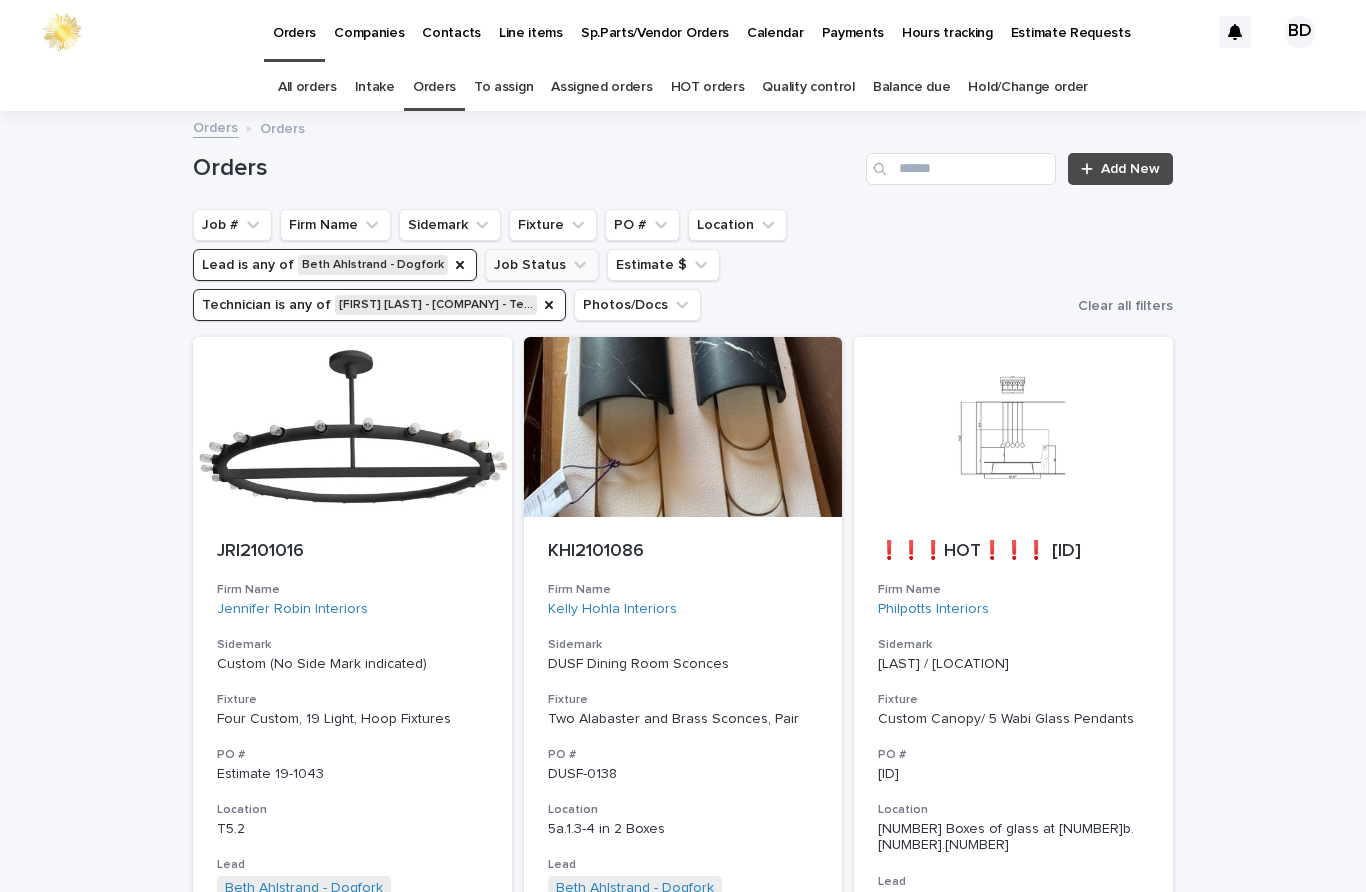 click on "Job Status" at bounding box center [542, 265] 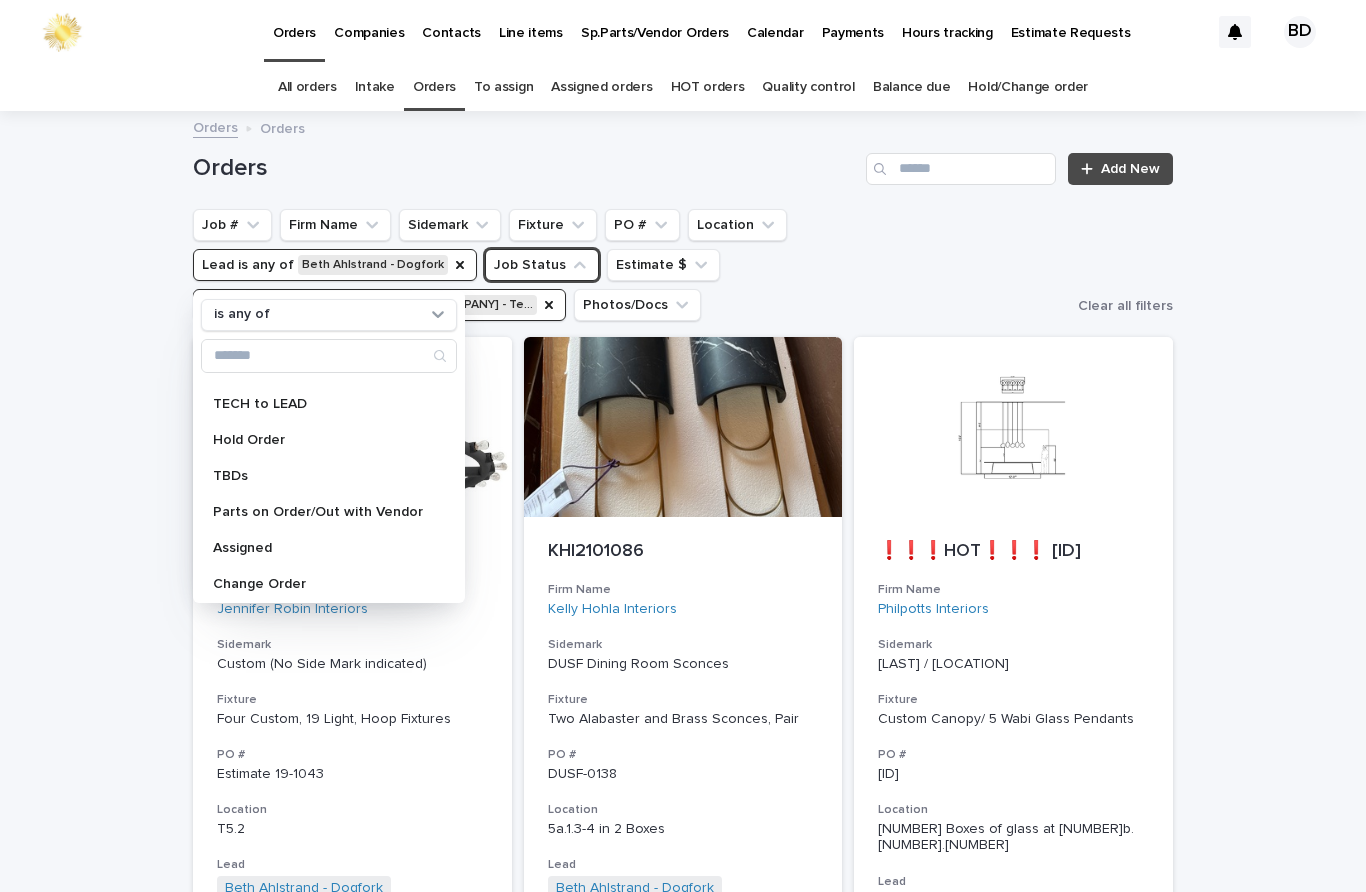 scroll, scrollTop: 282, scrollLeft: 0, axis: vertical 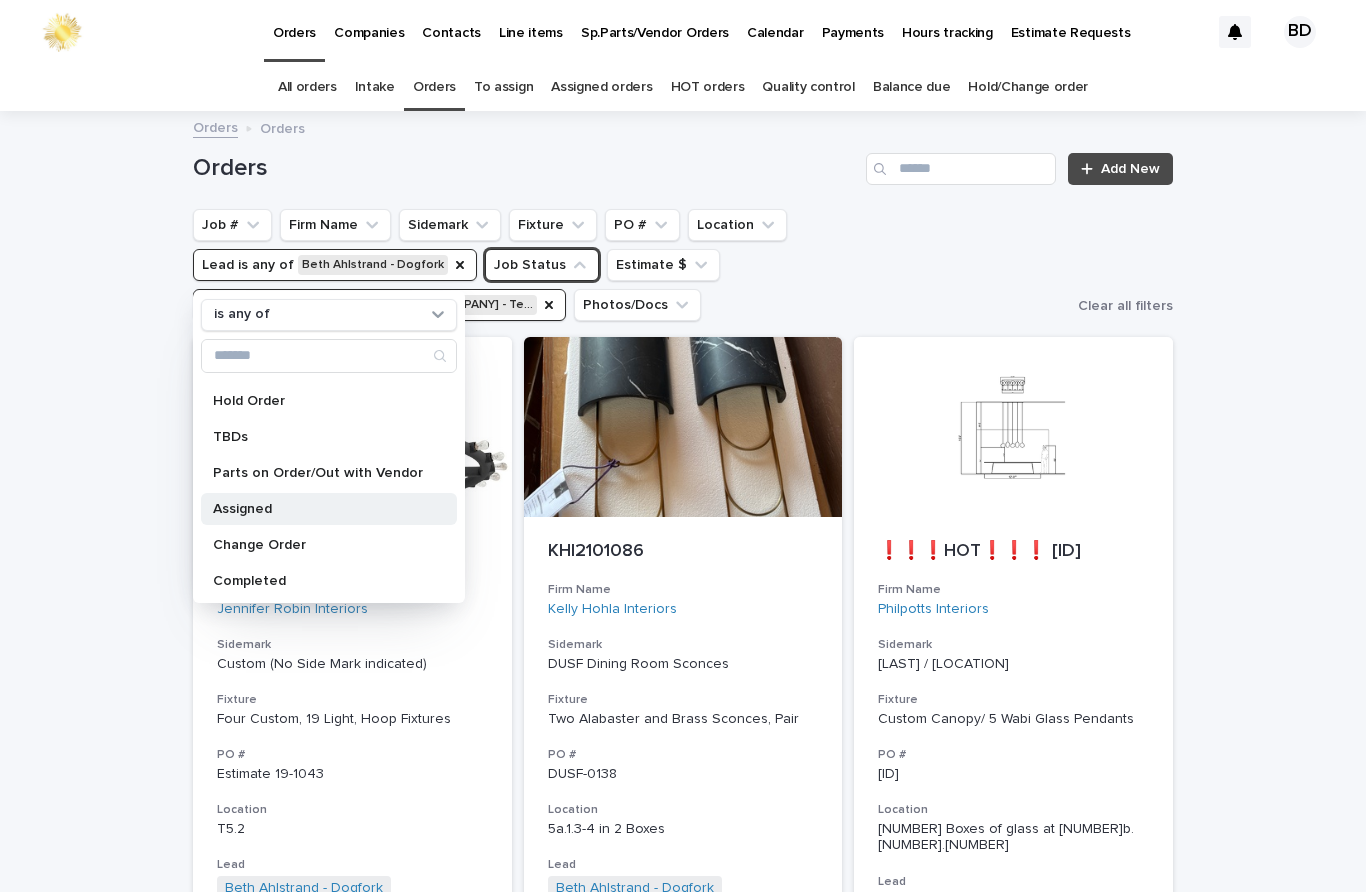 click on "Assigned" at bounding box center [319, 509] 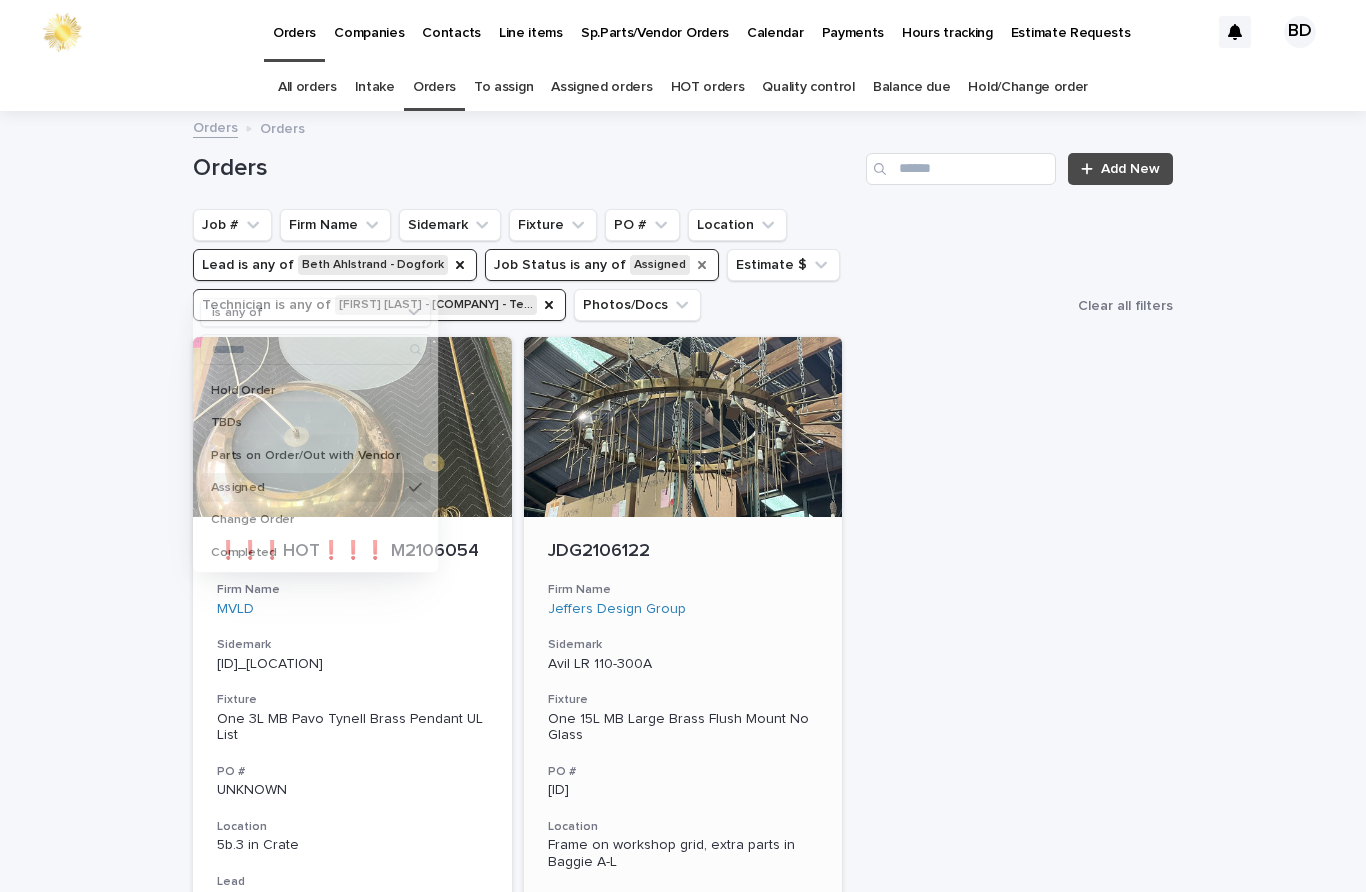 click on "JDG2106122" at bounding box center [683, 552] 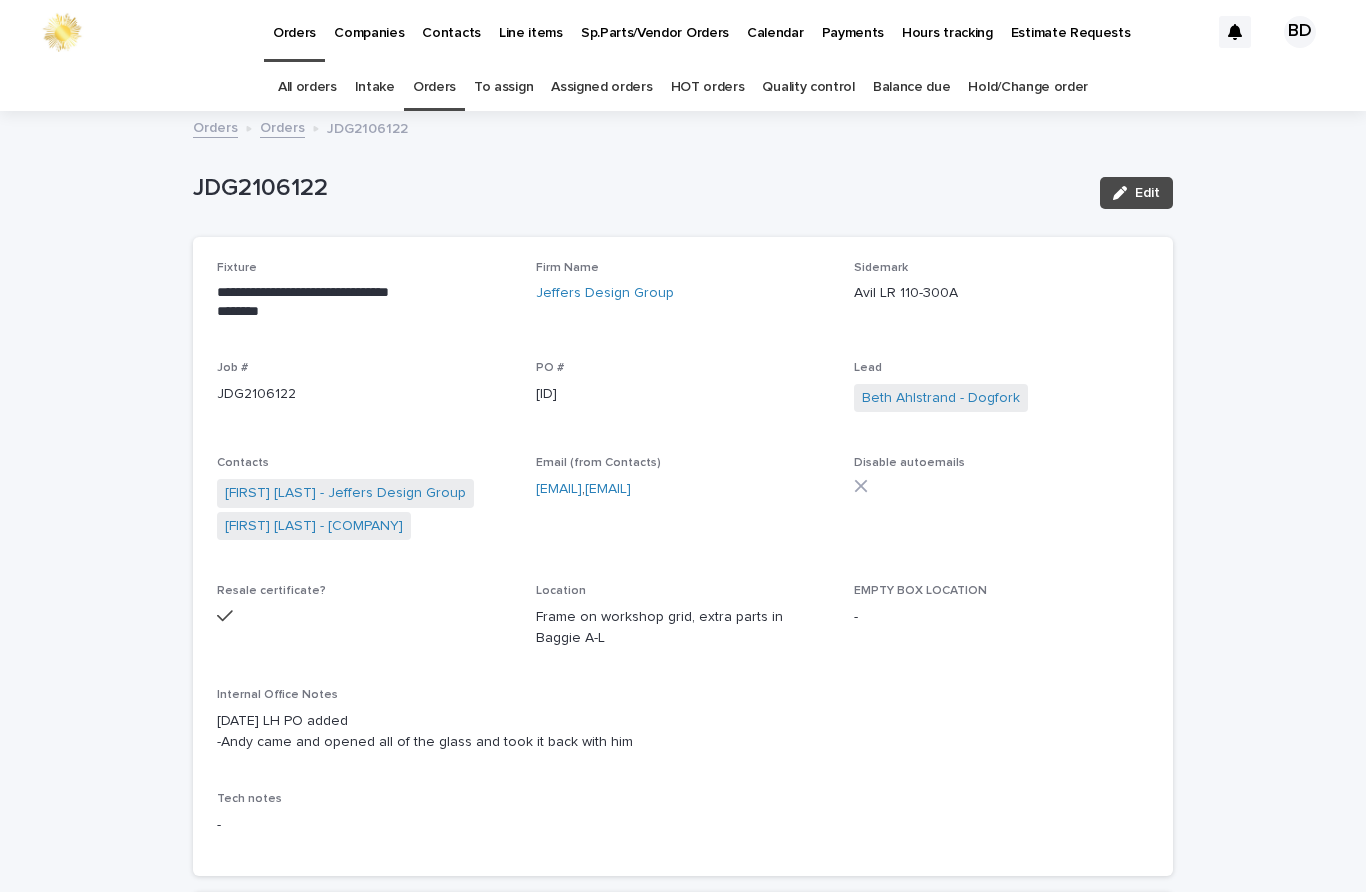 scroll, scrollTop: 0, scrollLeft: 0, axis: both 